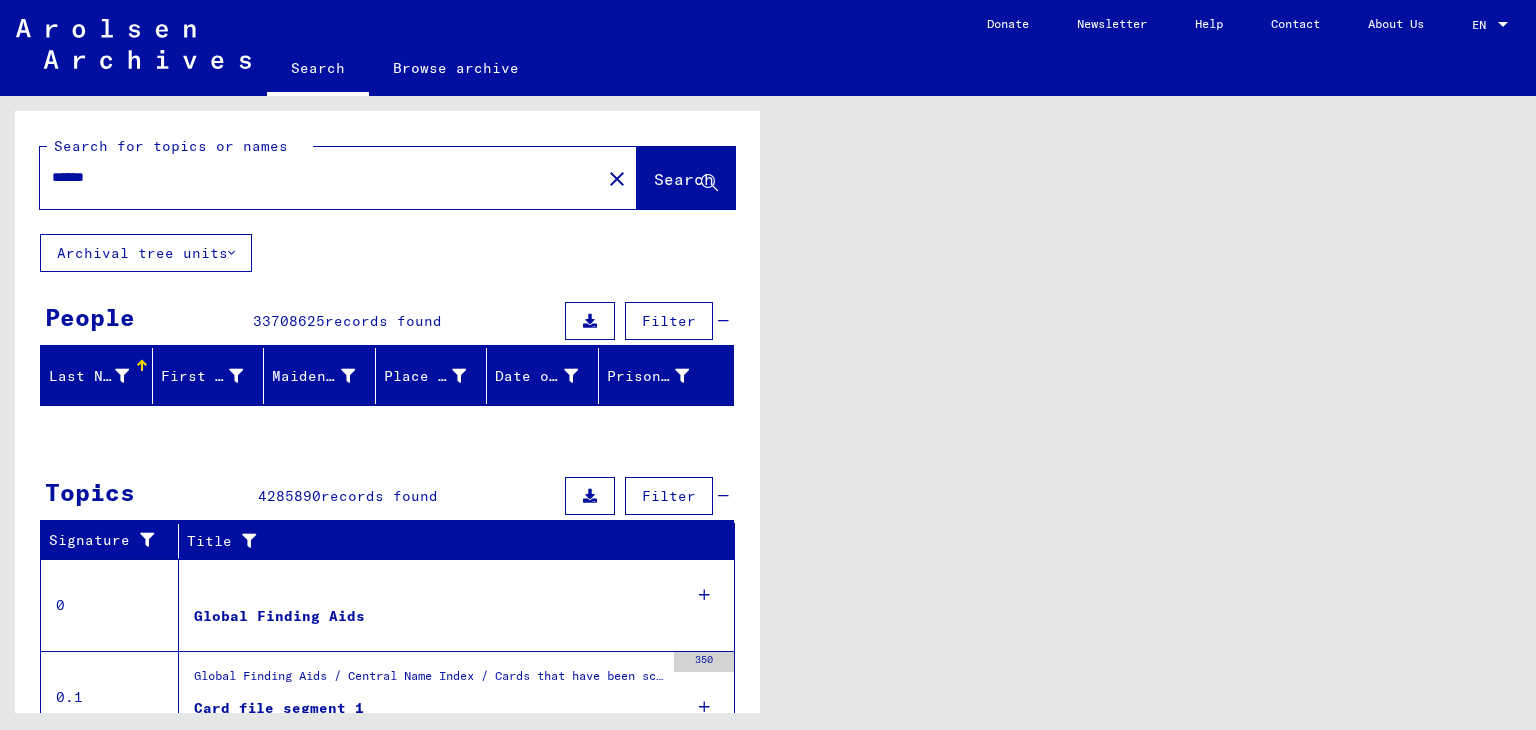 scroll, scrollTop: 0, scrollLeft: 0, axis: both 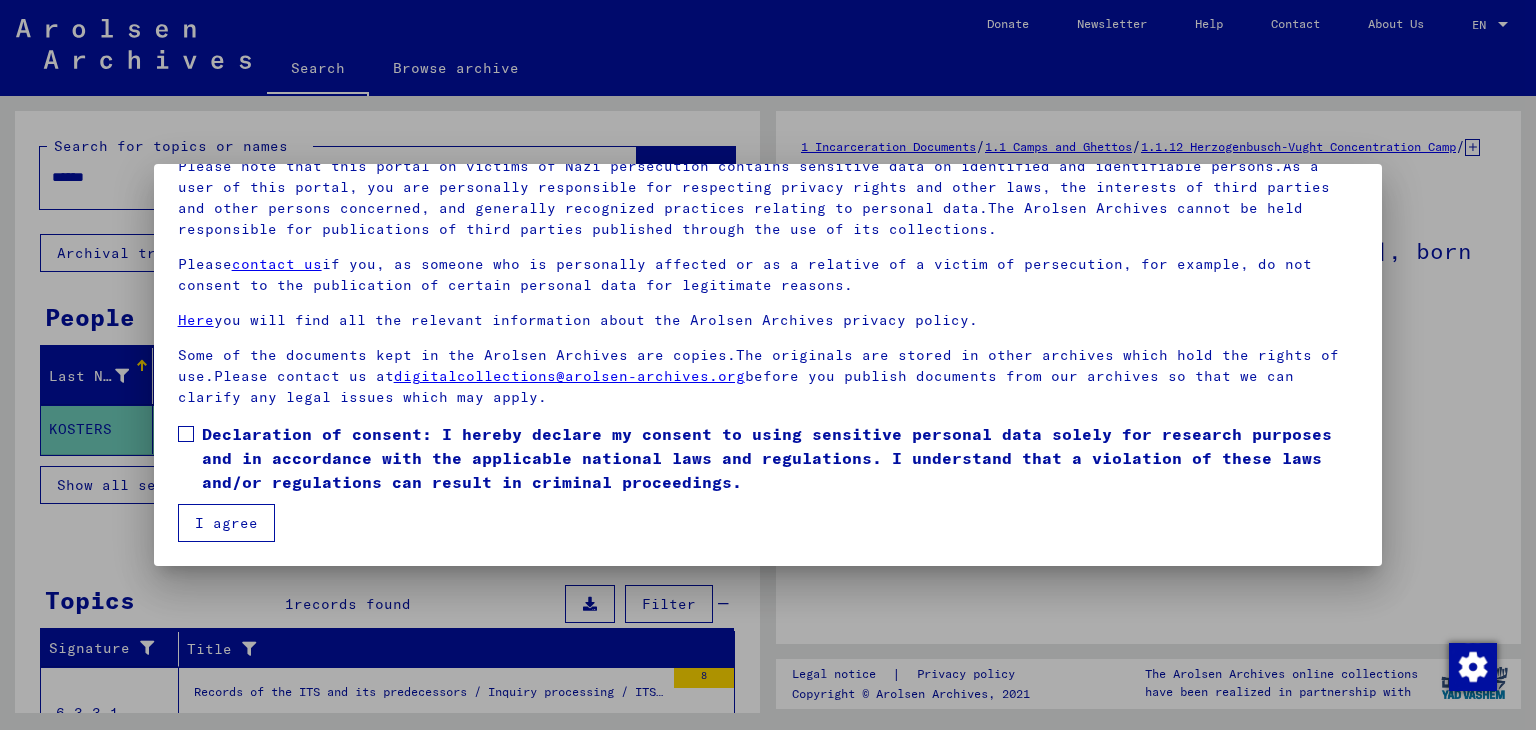 click at bounding box center [186, 434] 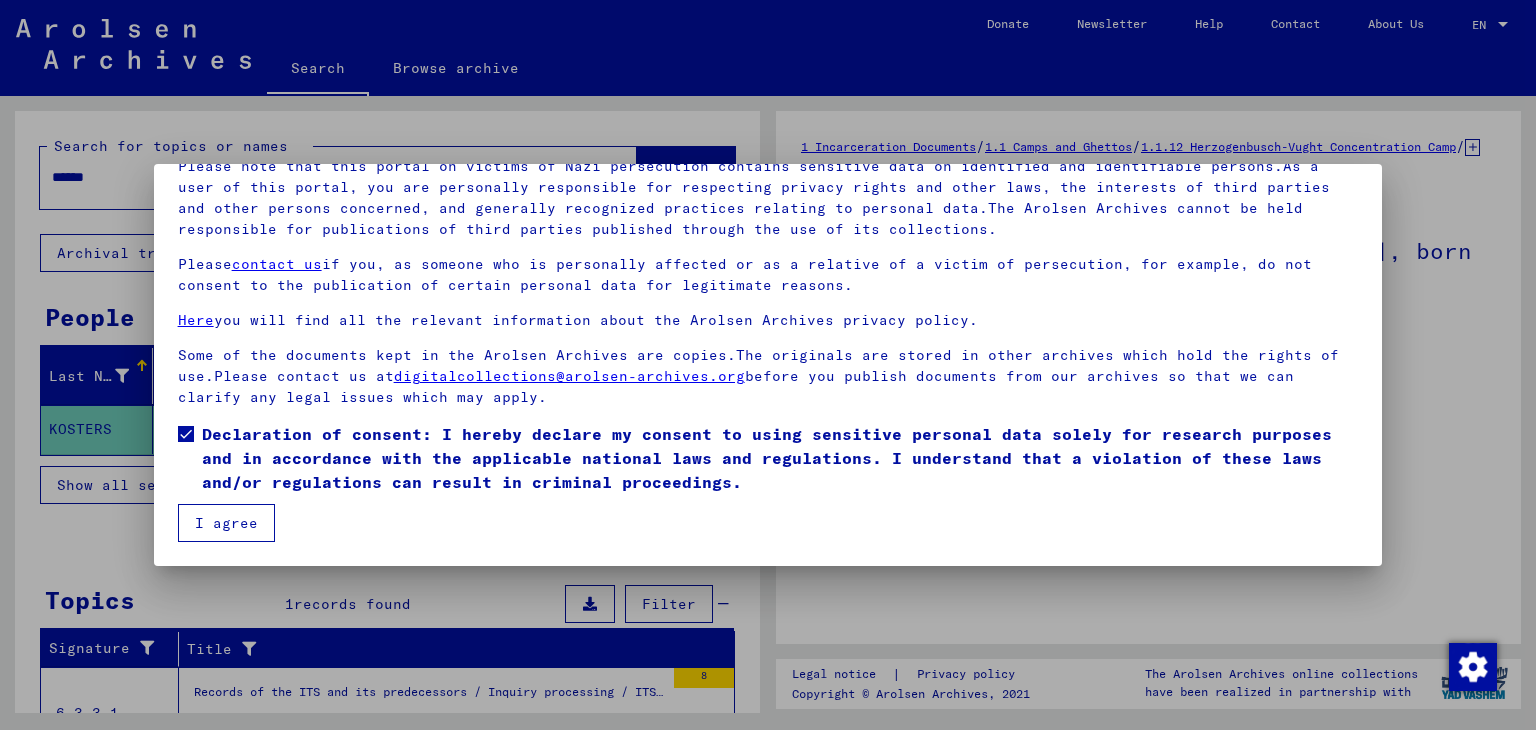 click on "I agree" at bounding box center (226, 523) 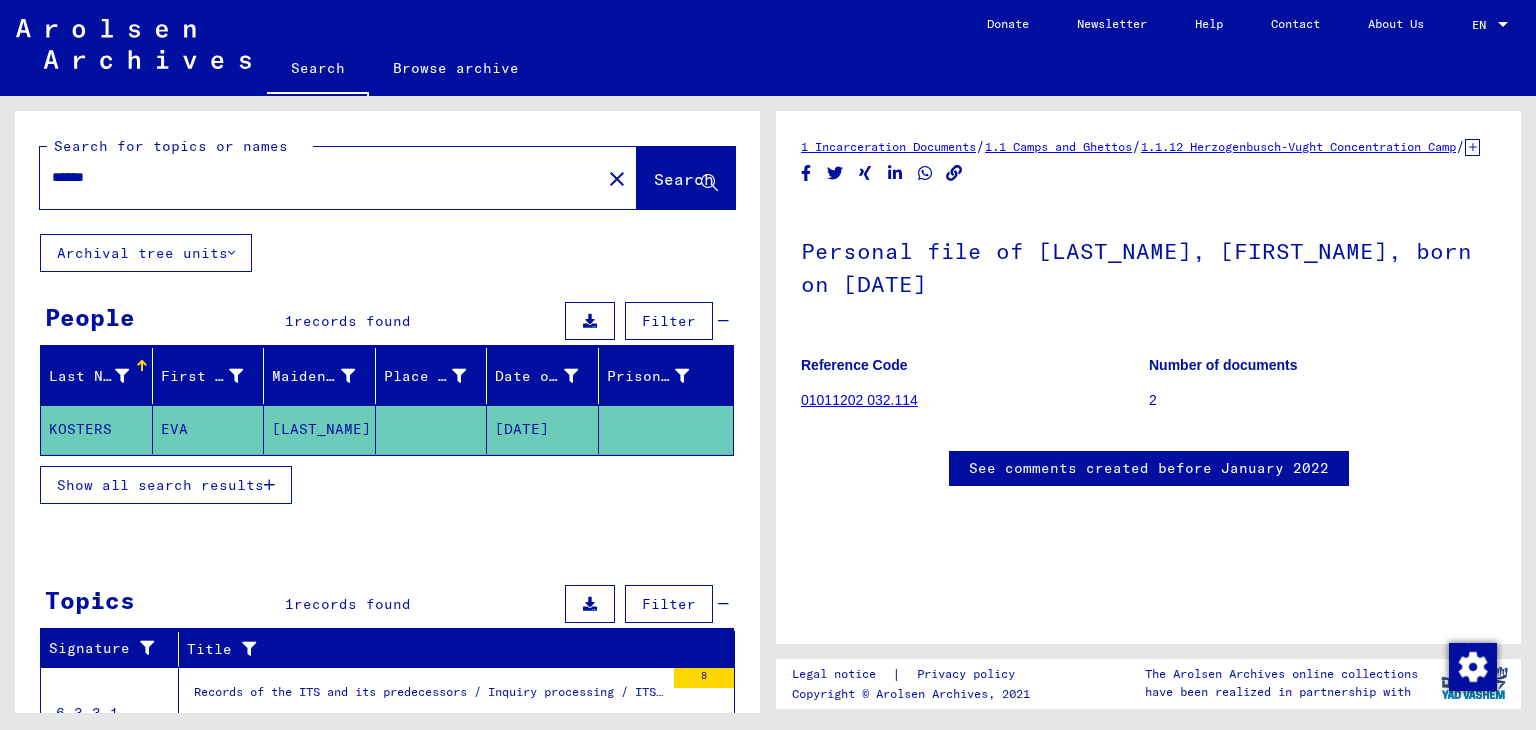 click on "******" at bounding box center (320, 177) 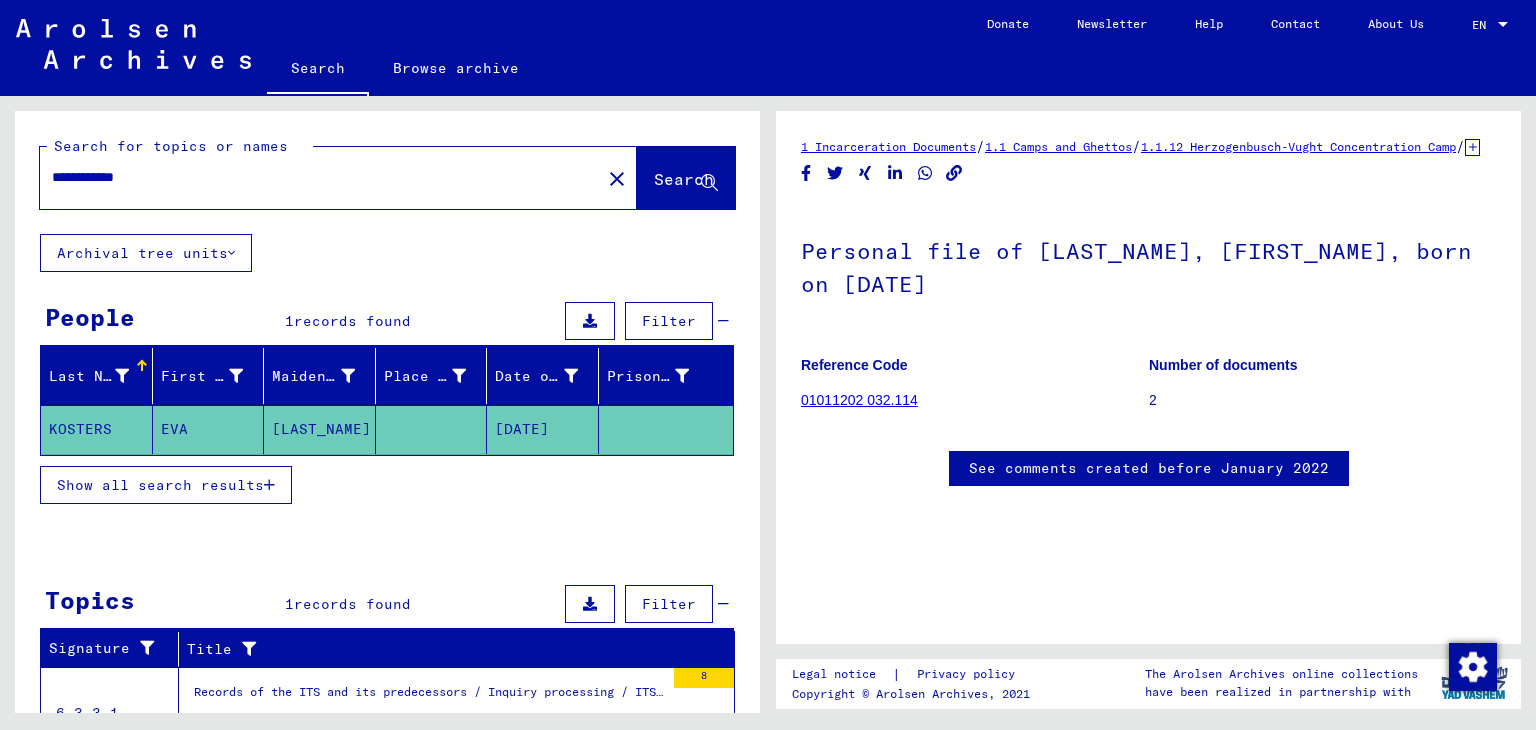 type on "**********" 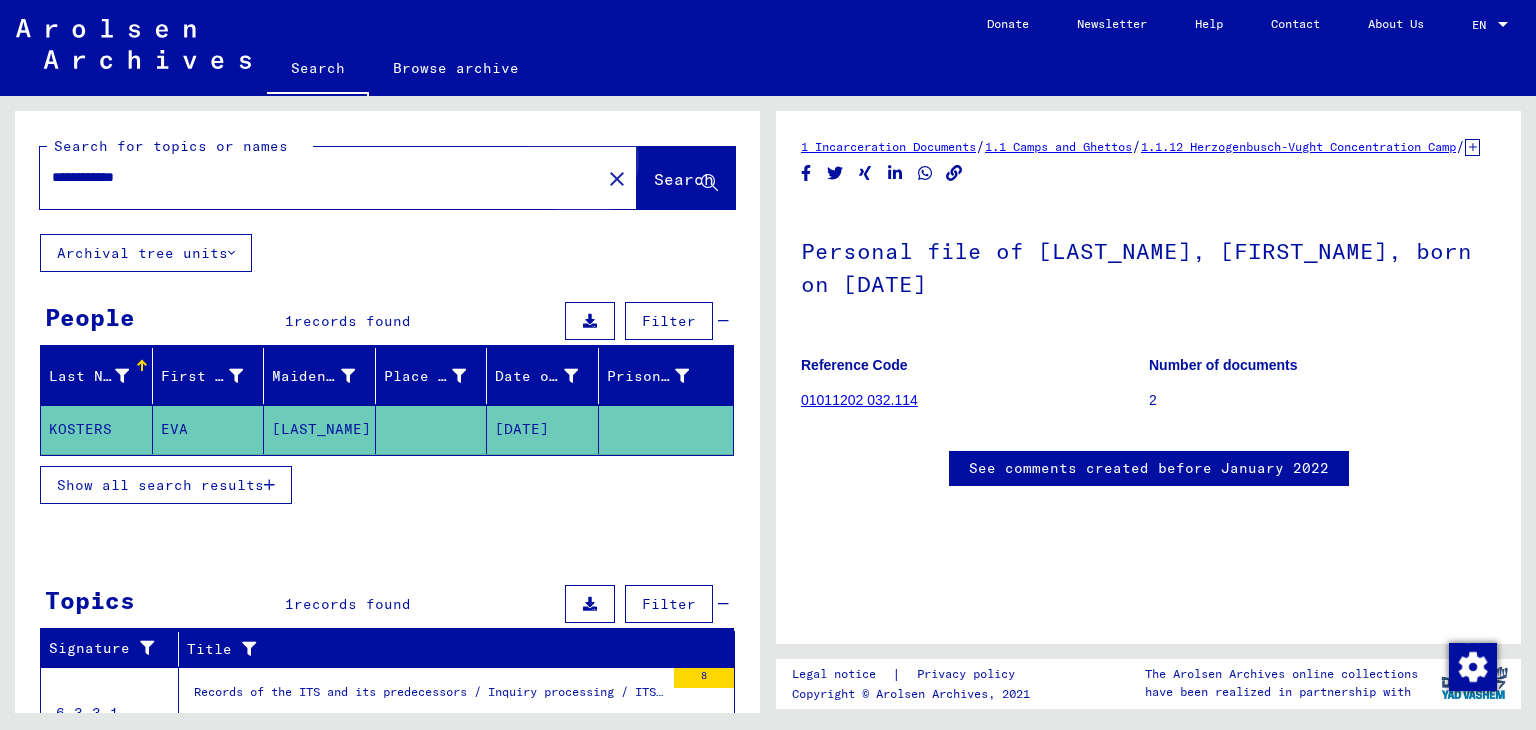 click on "Search" 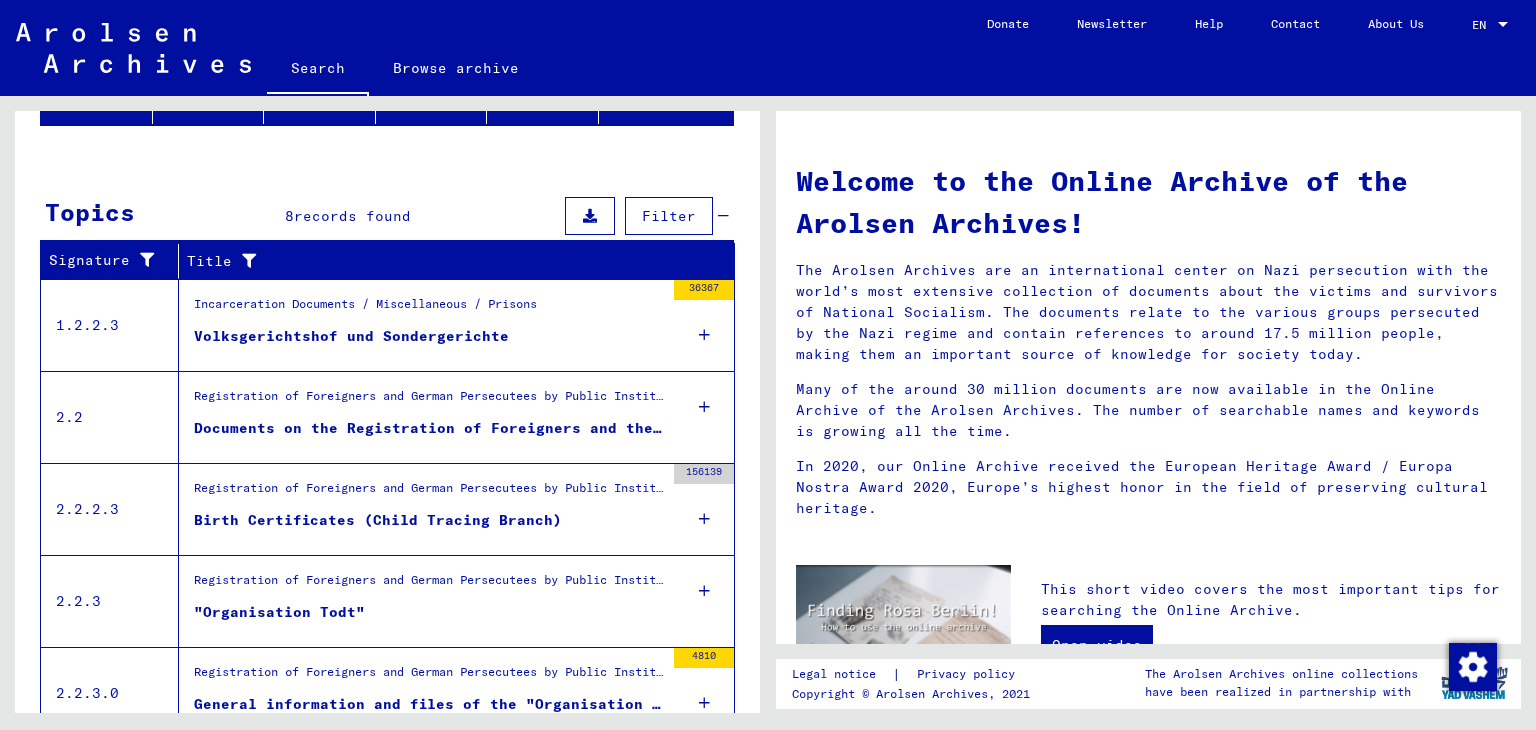 scroll, scrollTop: 280, scrollLeft: 0, axis: vertical 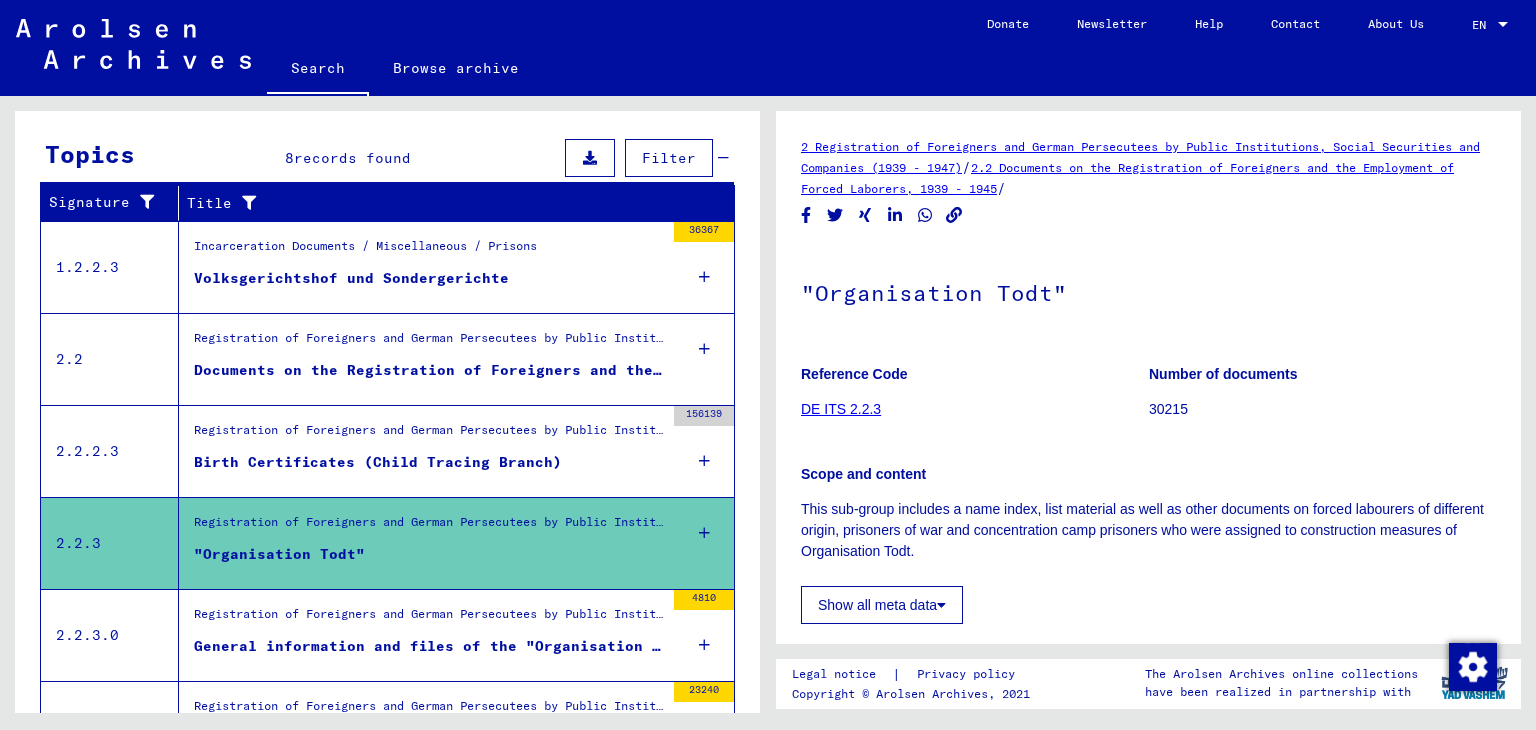 click on ""Organisation Todt"" at bounding box center [429, 559] 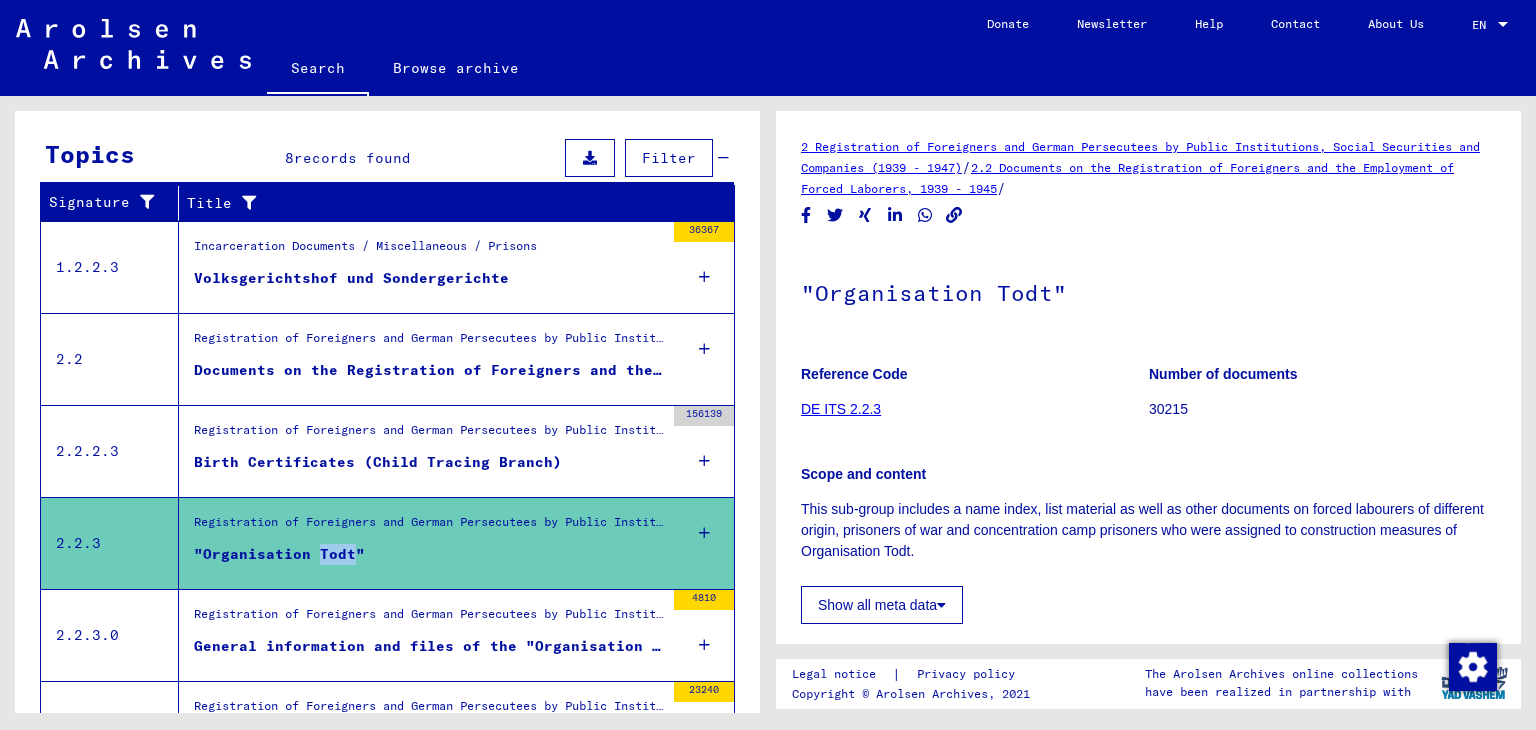 click on ""Organisation Todt"" at bounding box center [429, 559] 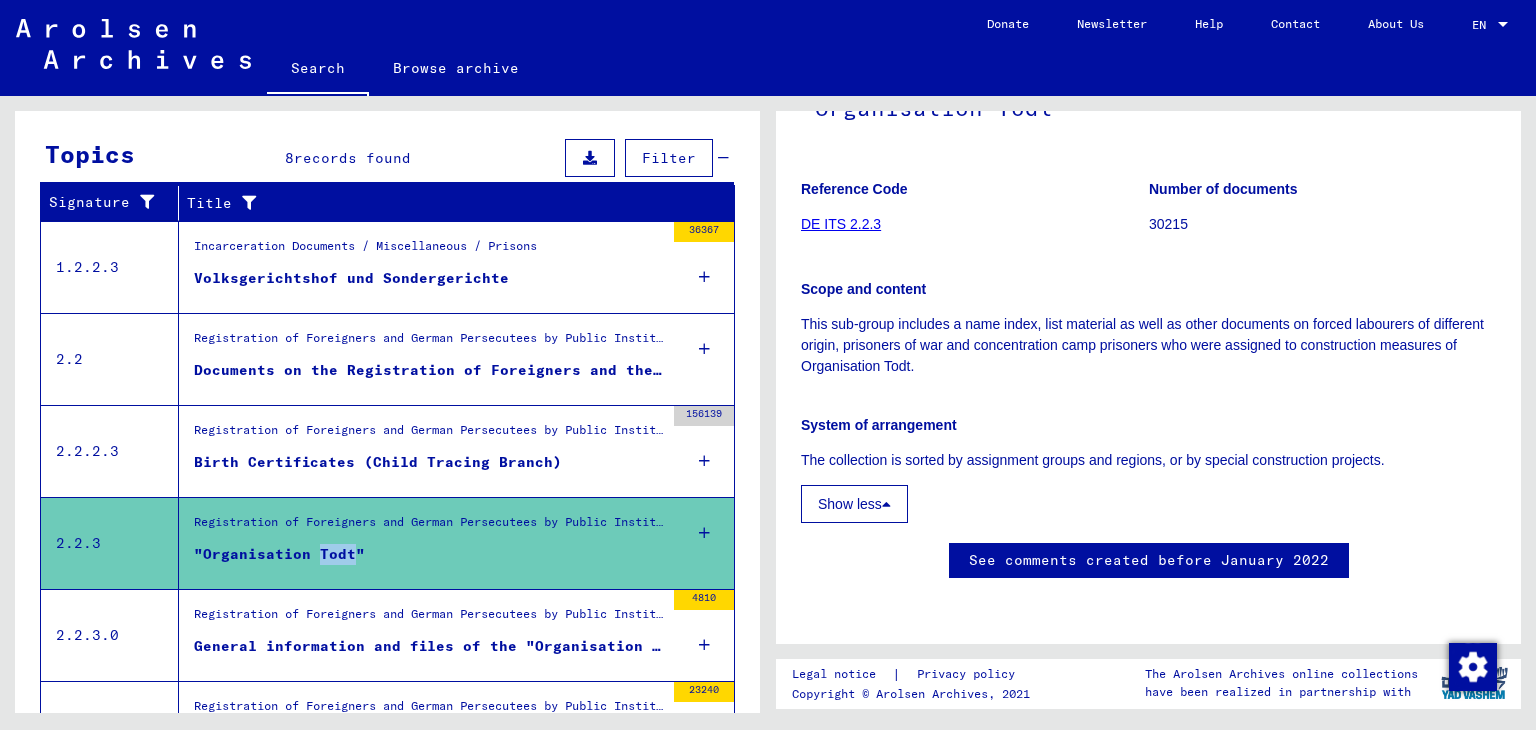 scroll, scrollTop: 213, scrollLeft: 0, axis: vertical 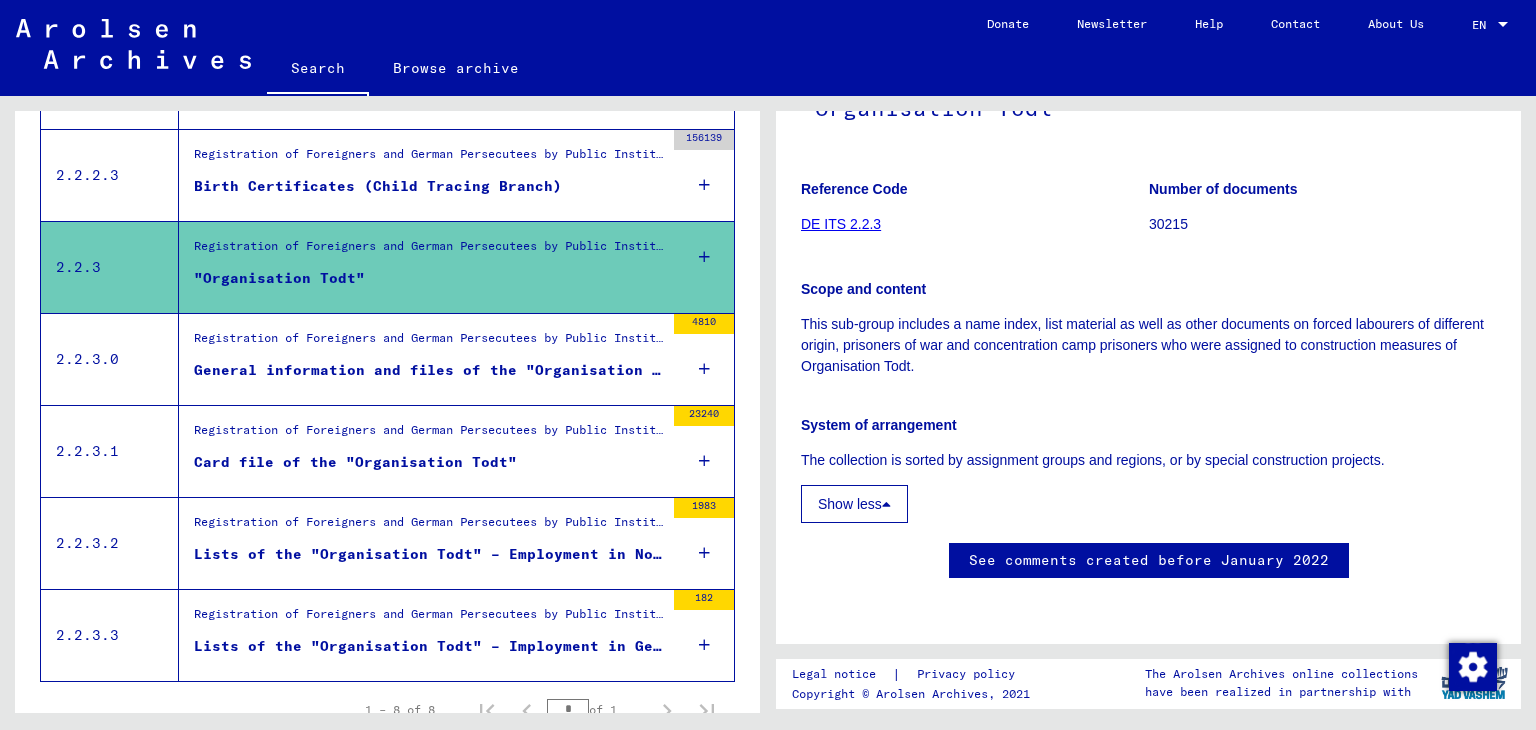 click on "Card file of the "Organisation Todt"" at bounding box center (429, 467) 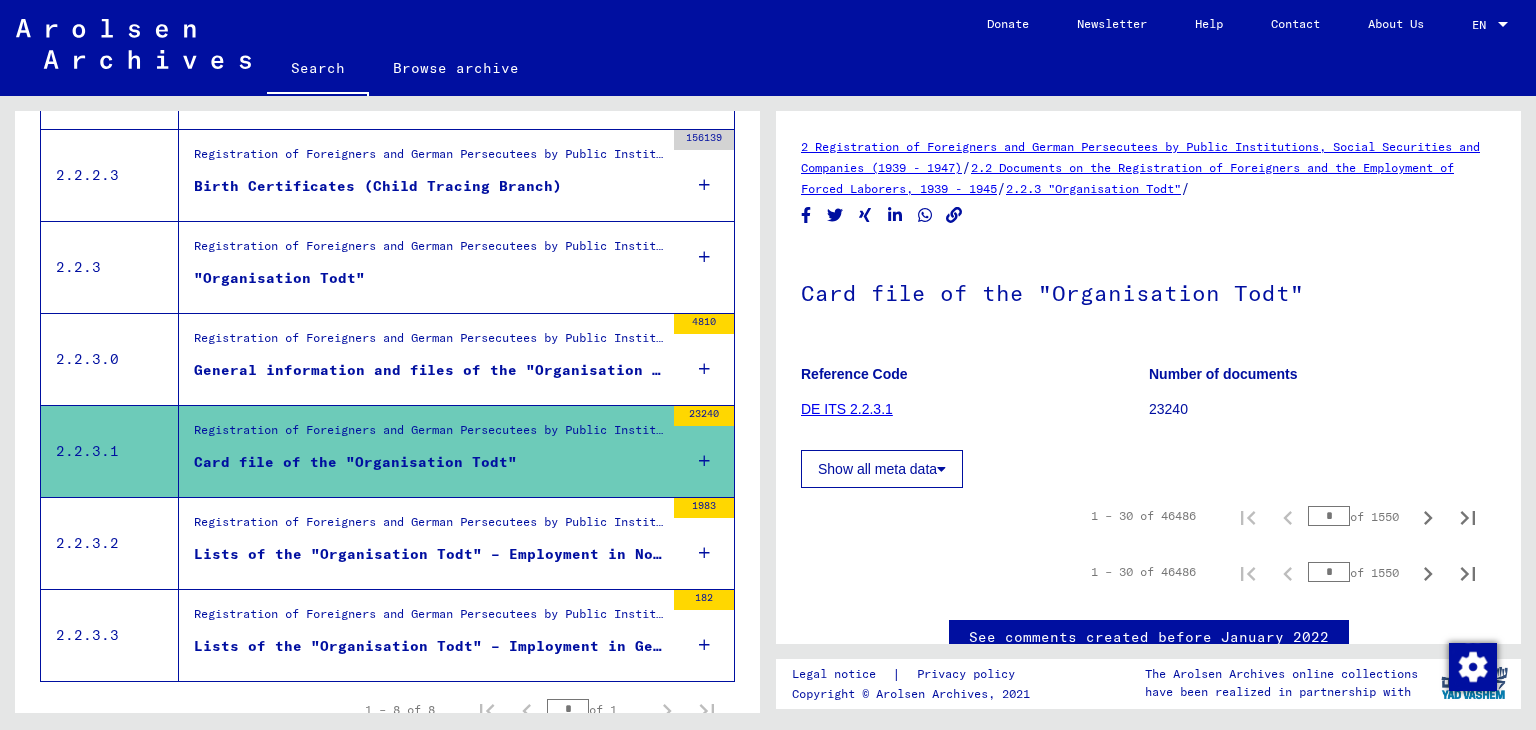 scroll, scrollTop: 0, scrollLeft: 0, axis: both 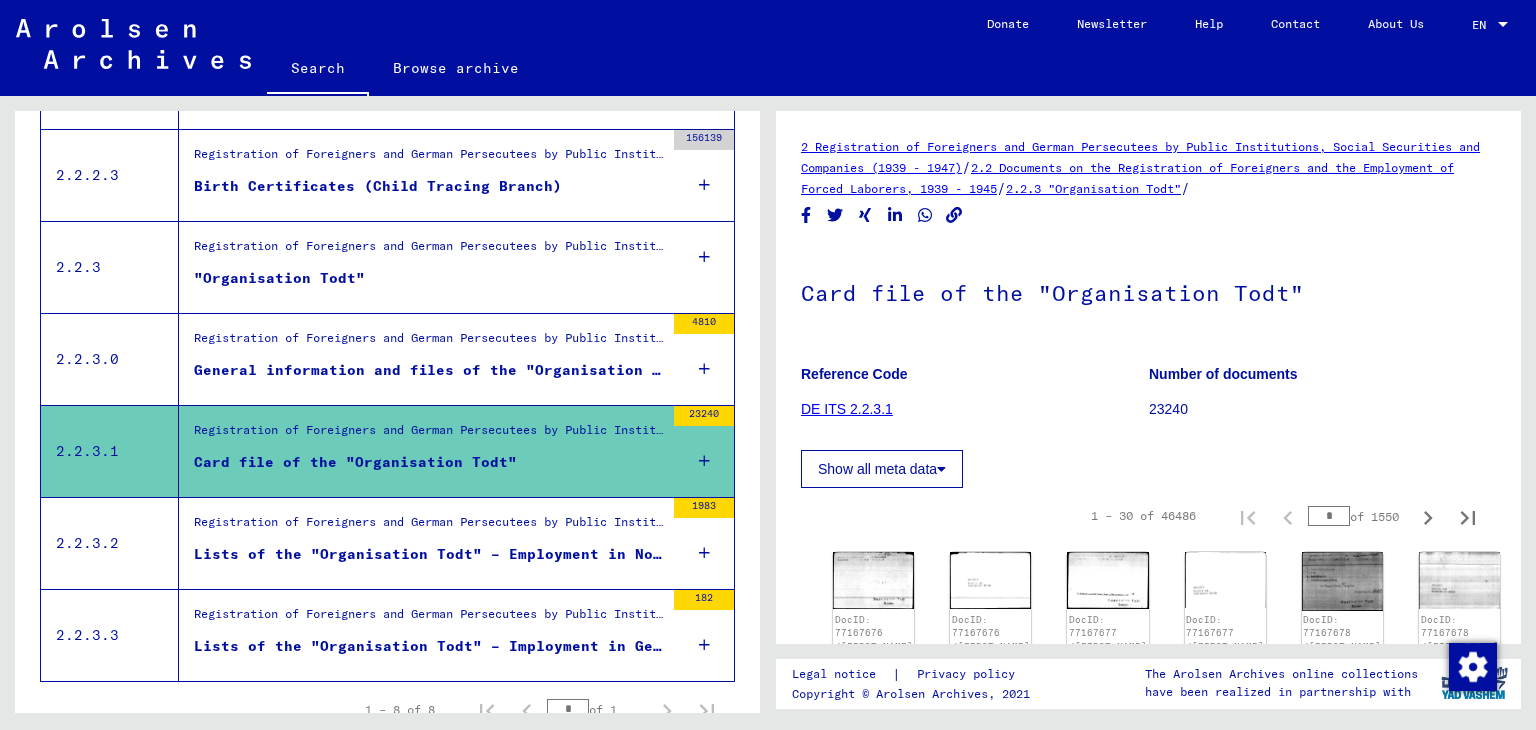 click on "Lists of the "Organisation Todt" – Employment in Norway" at bounding box center (429, 554) 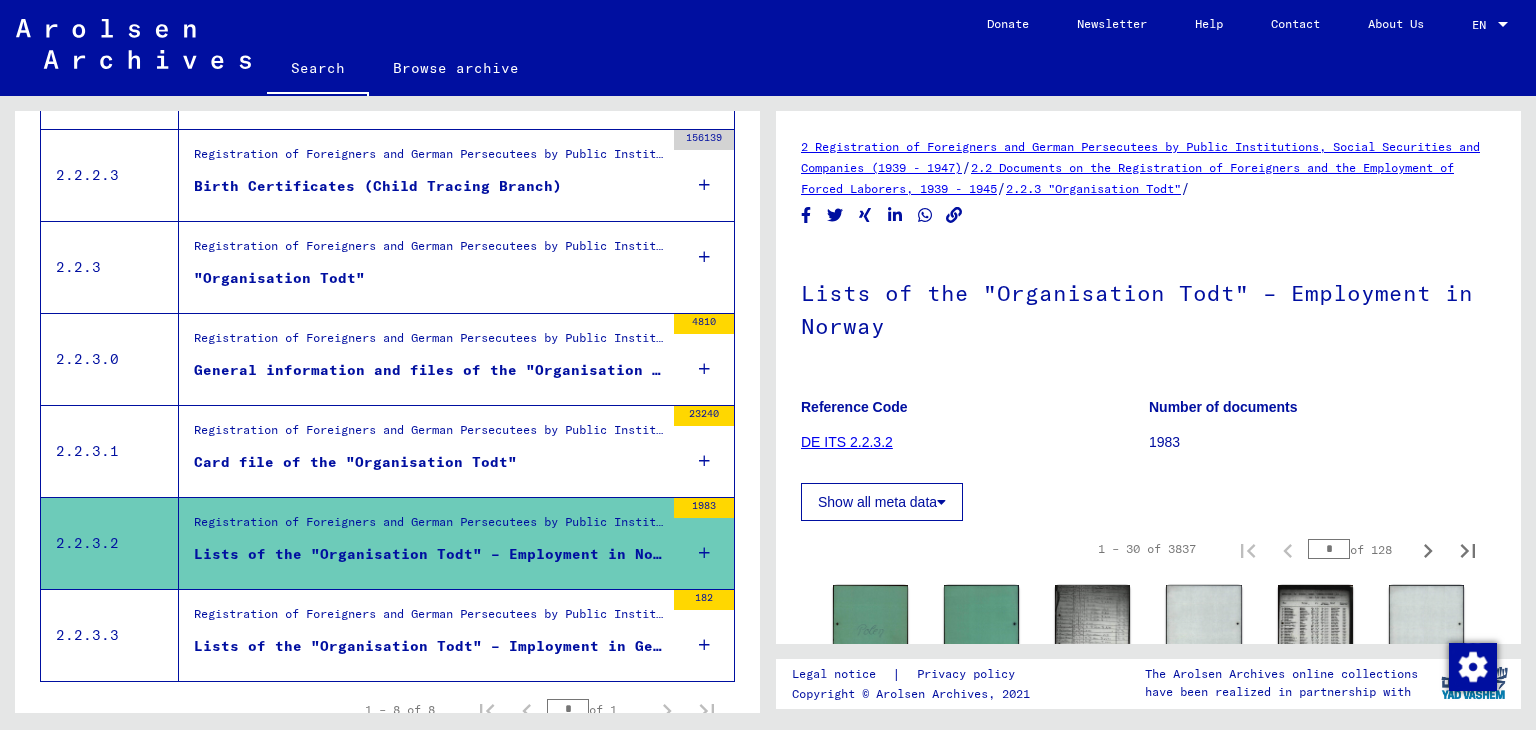 scroll, scrollTop: 0, scrollLeft: 0, axis: both 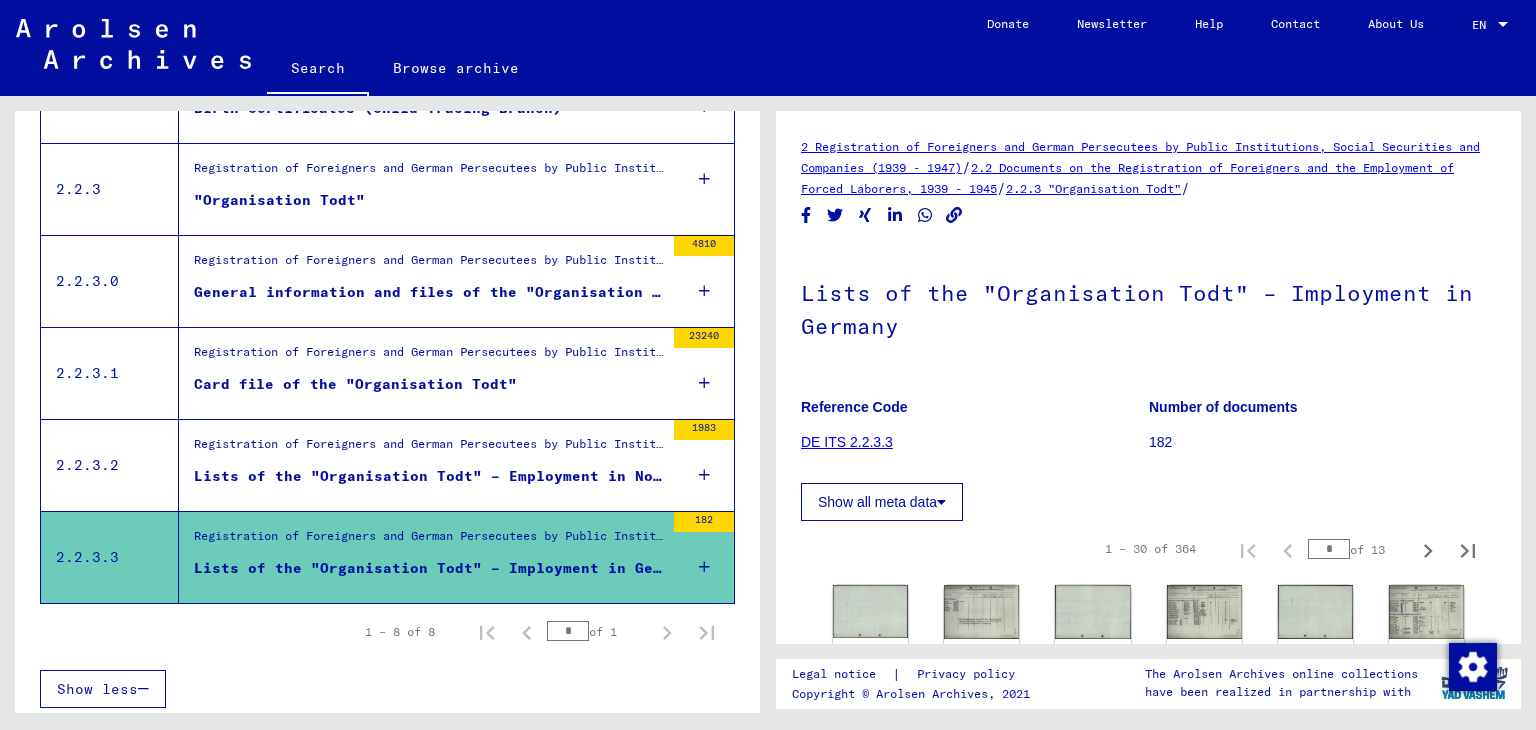 click on "Card file of the "Organisation Todt"" at bounding box center (355, 384) 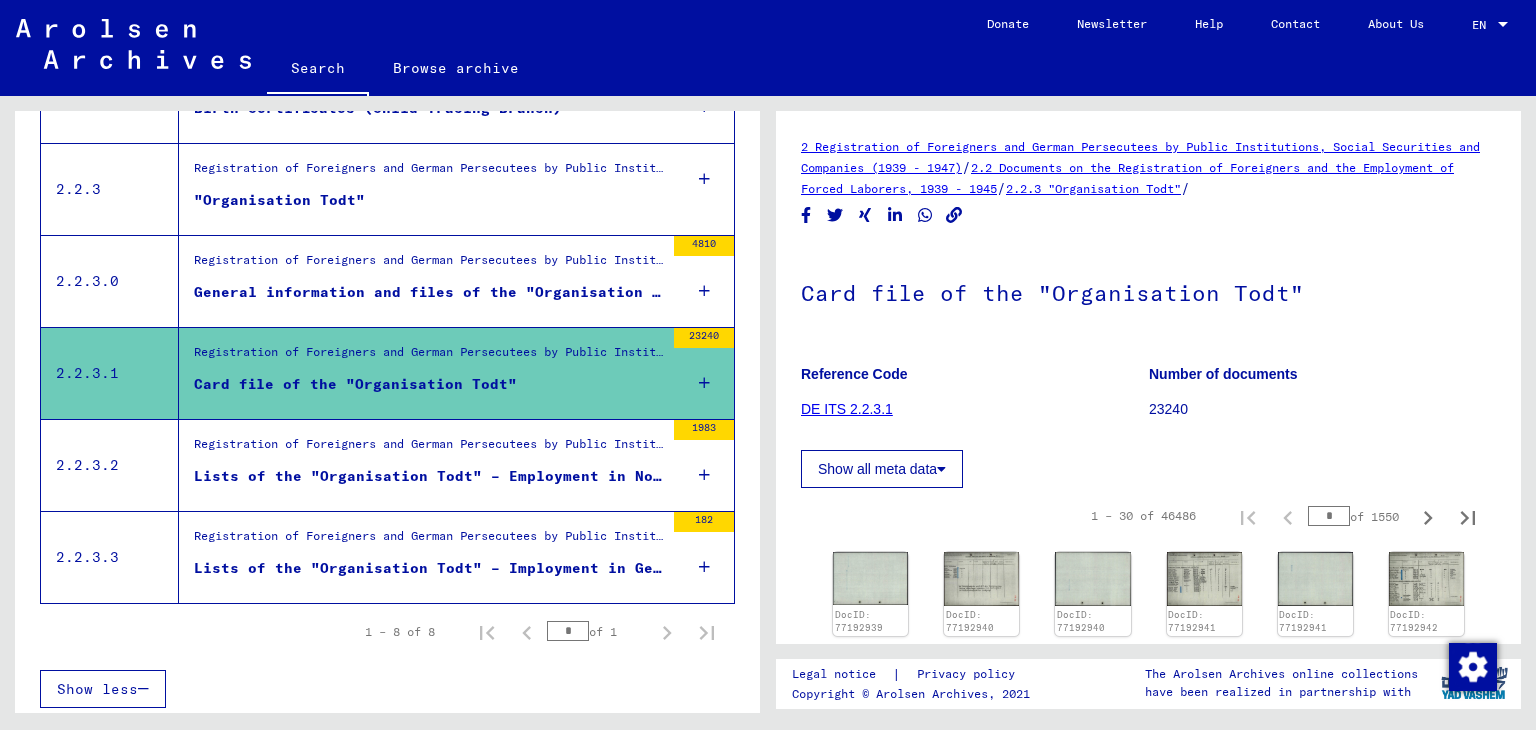 scroll, scrollTop: 0, scrollLeft: 0, axis: both 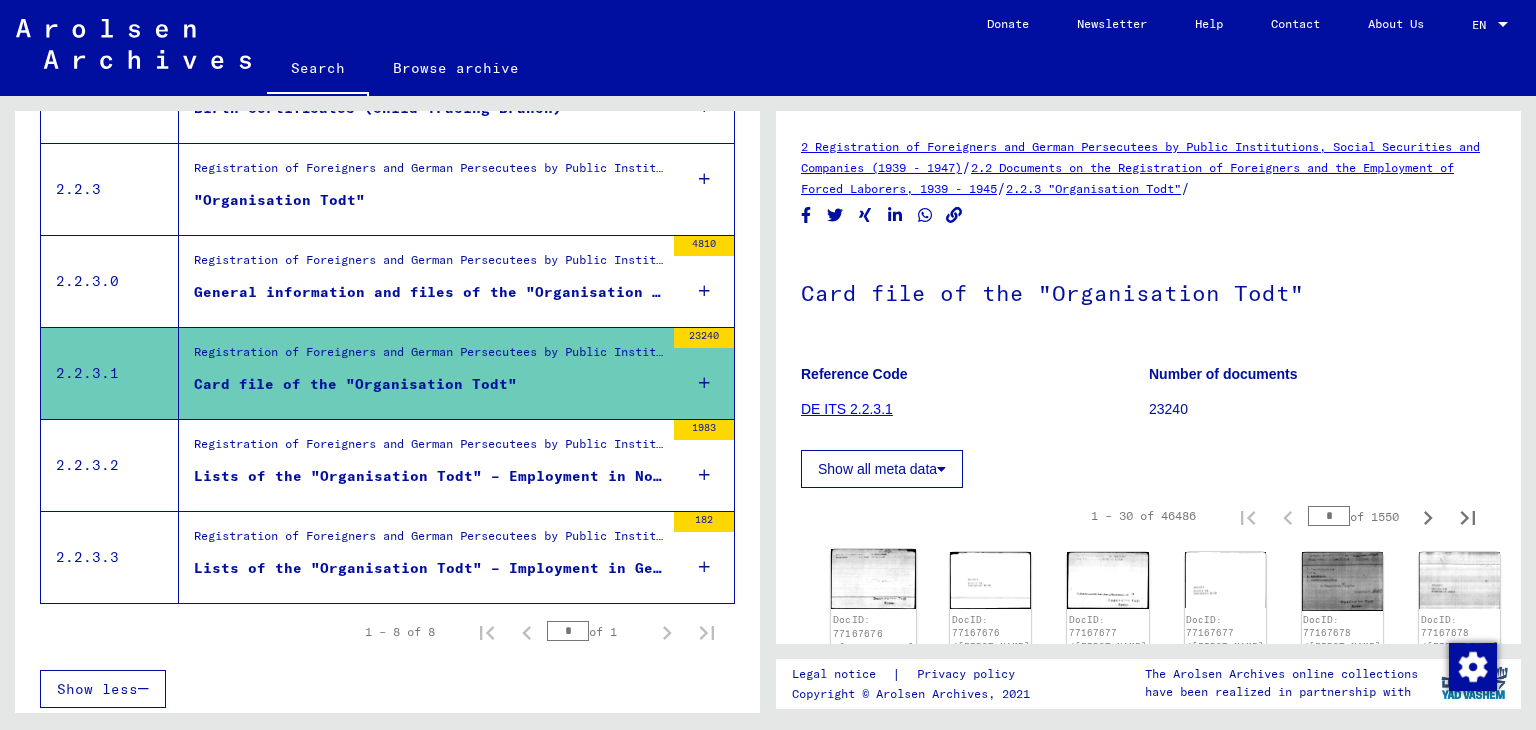 click 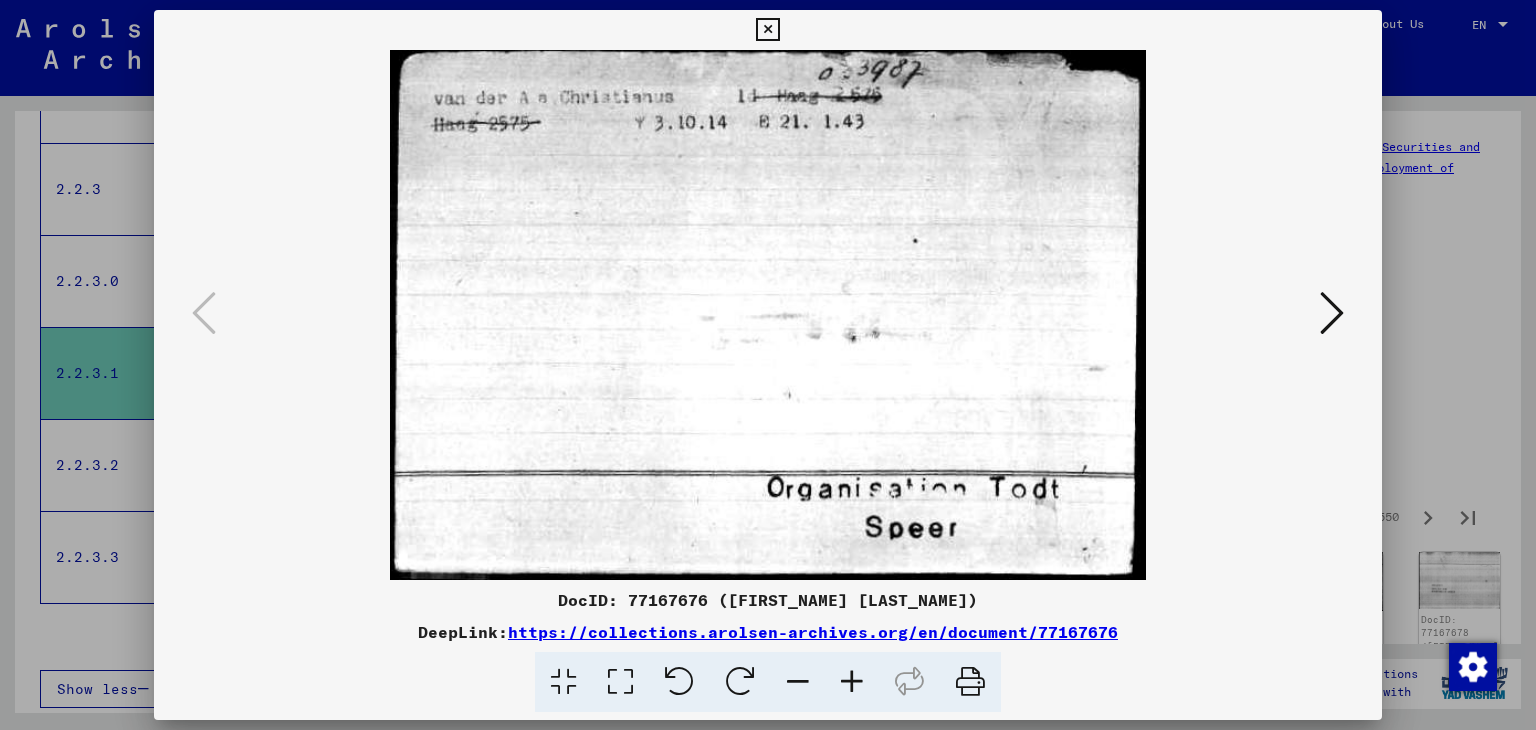 click at bounding box center (768, 315) 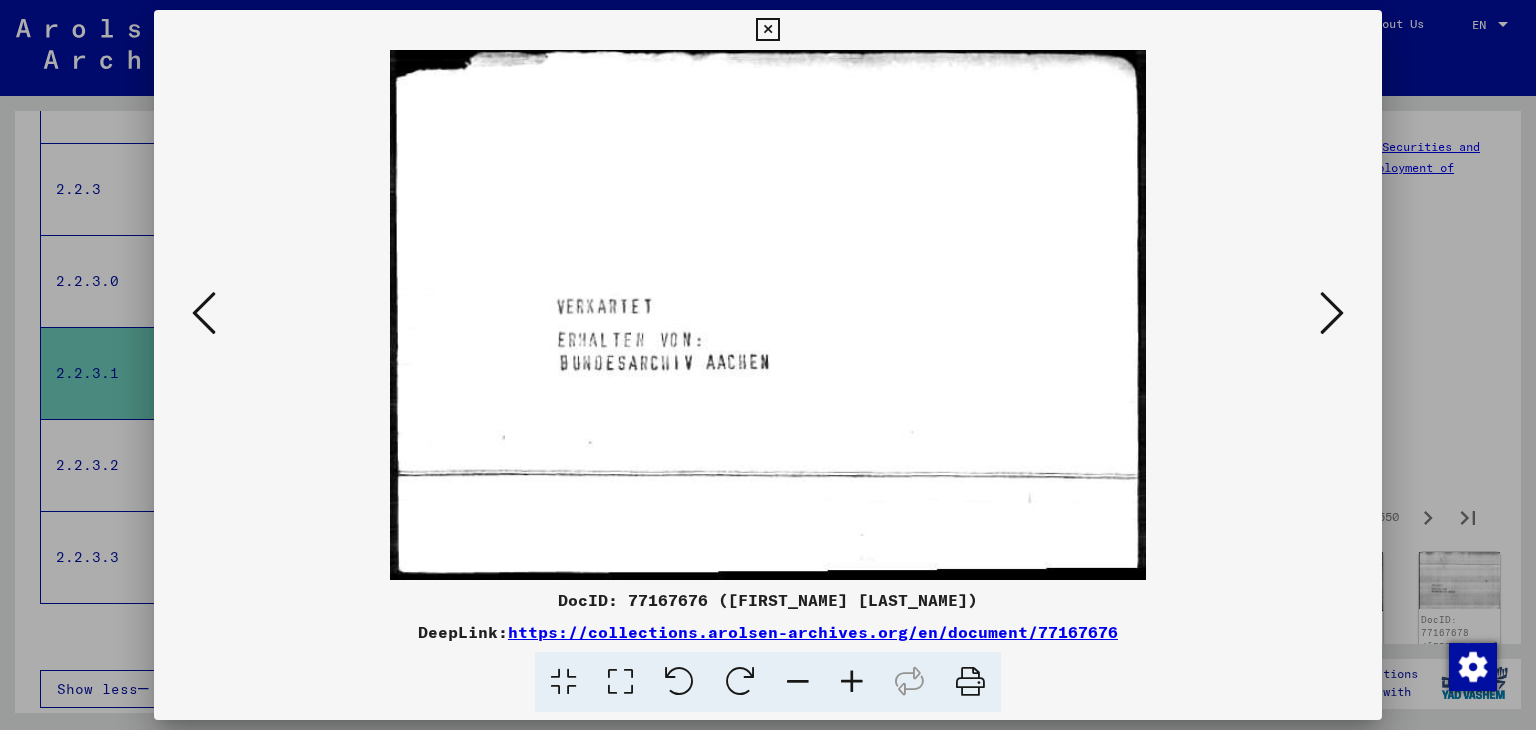 click at bounding box center [1332, 313] 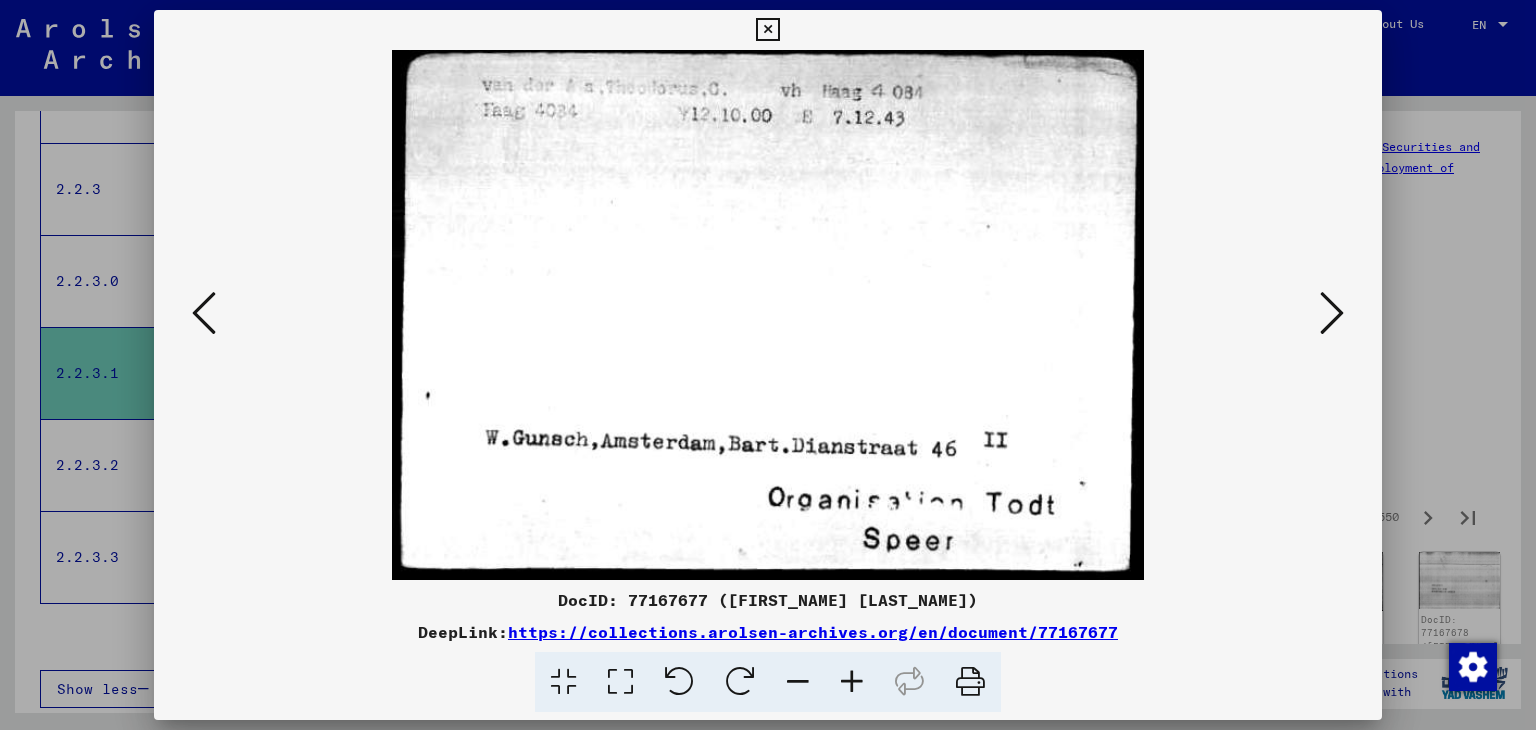 click at bounding box center (1332, 313) 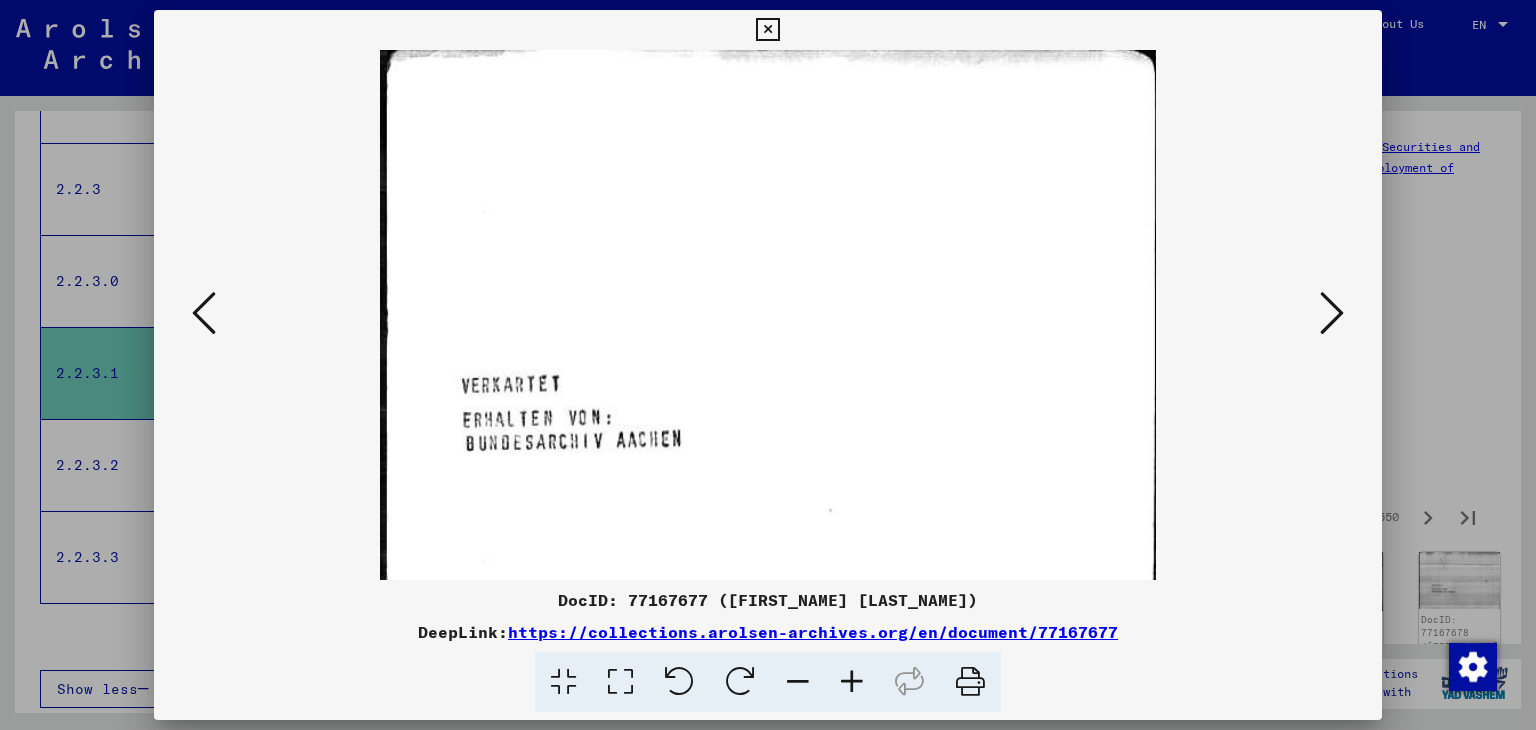 click at bounding box center [1332, 313] 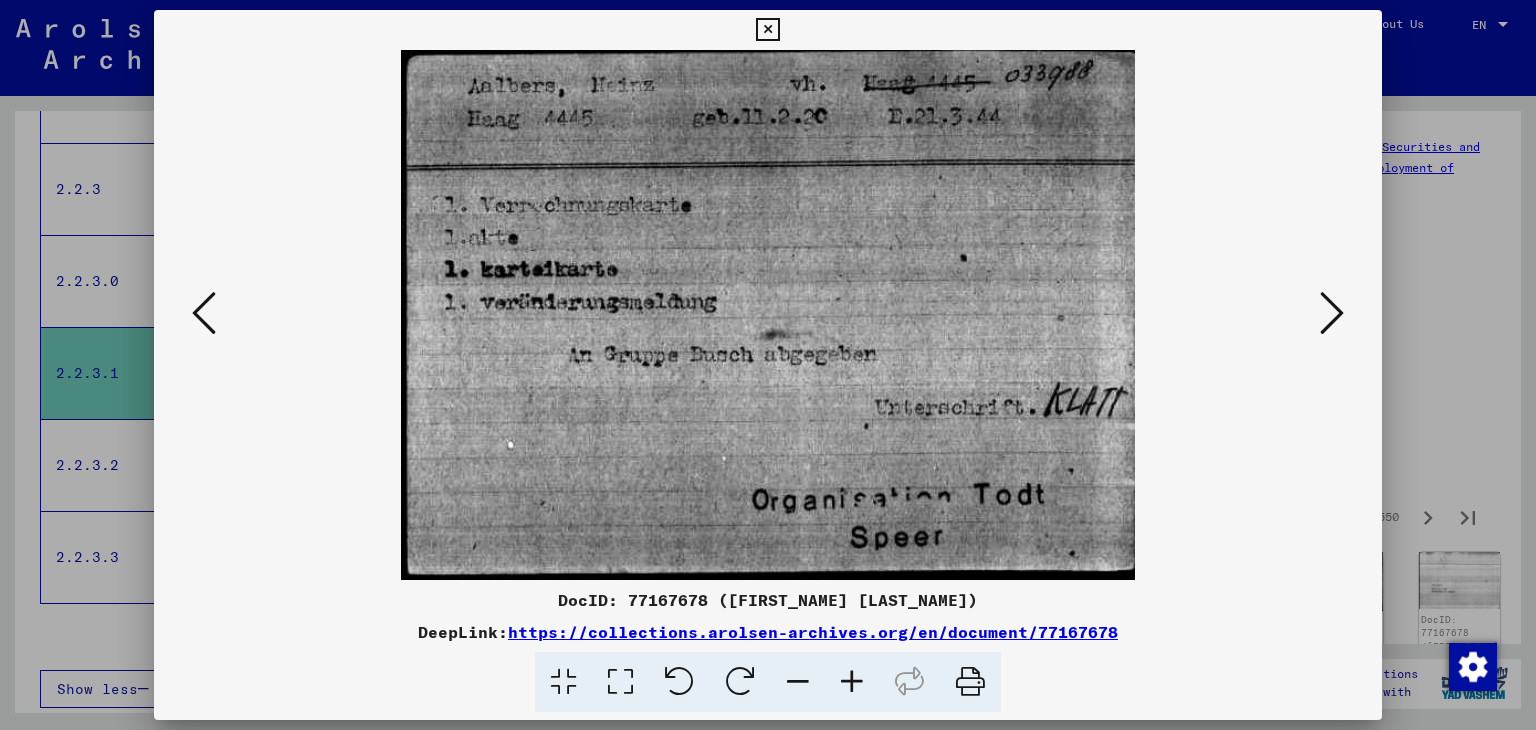 click at bounding box center [1332, 313] 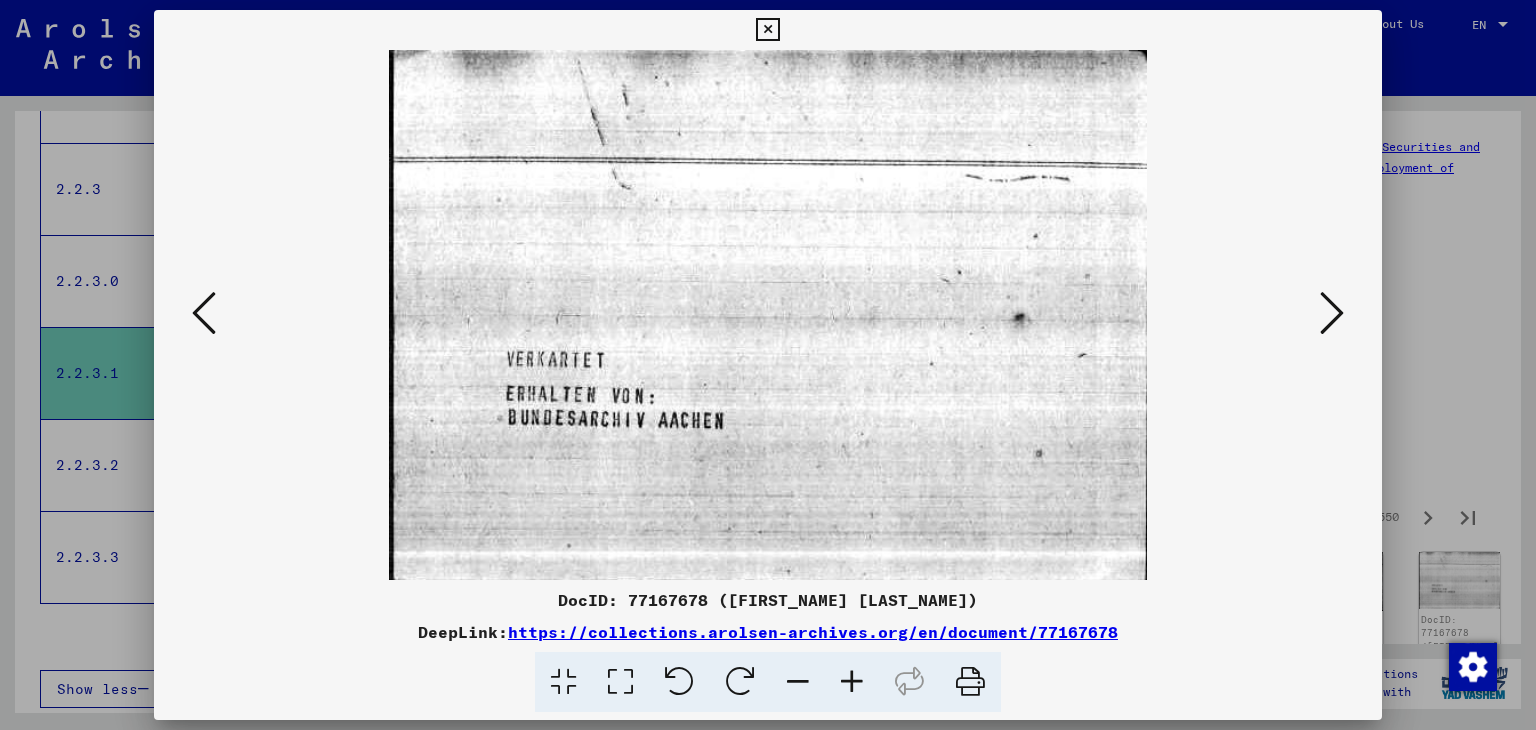 click at bounding box center (1332, 313) 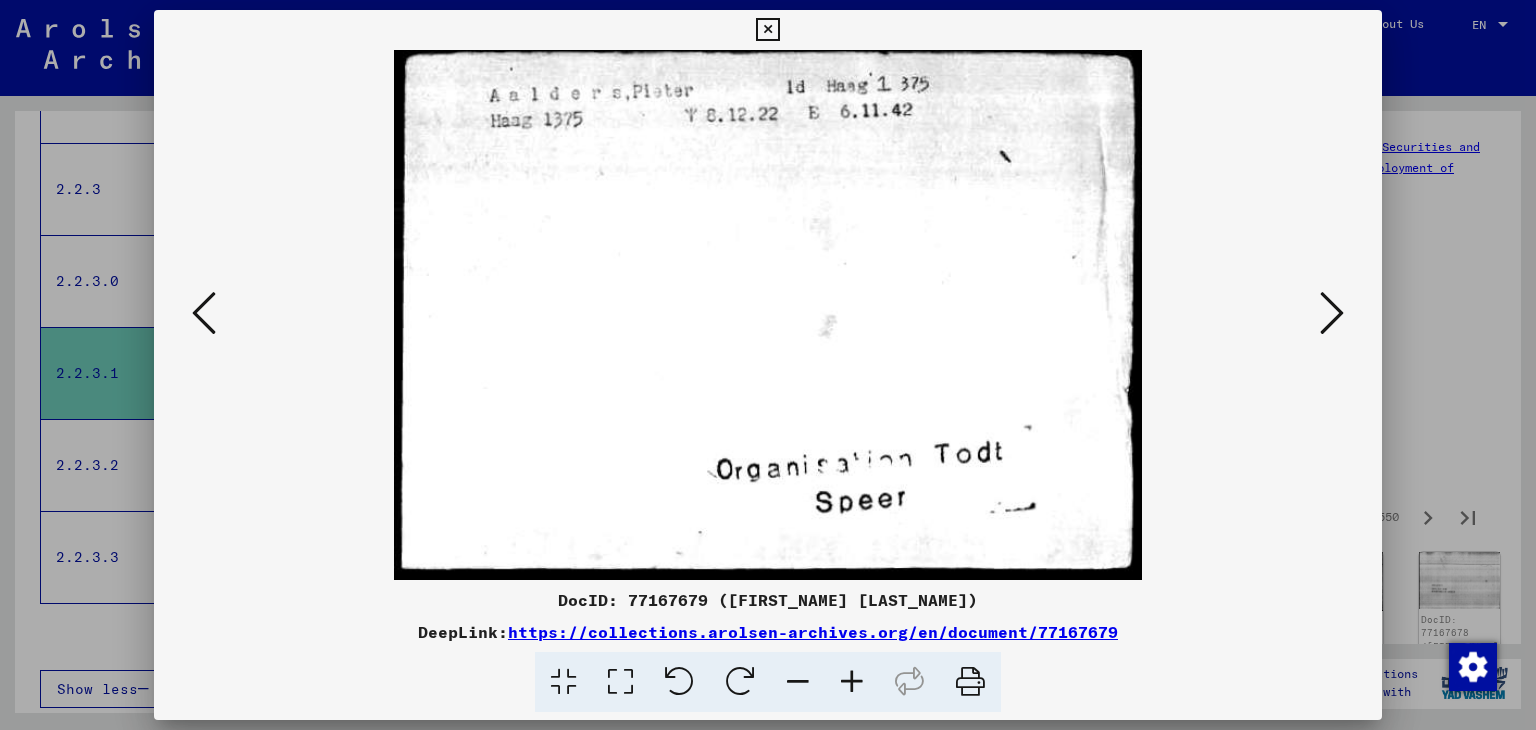 click at bounding box center [1332, 313] 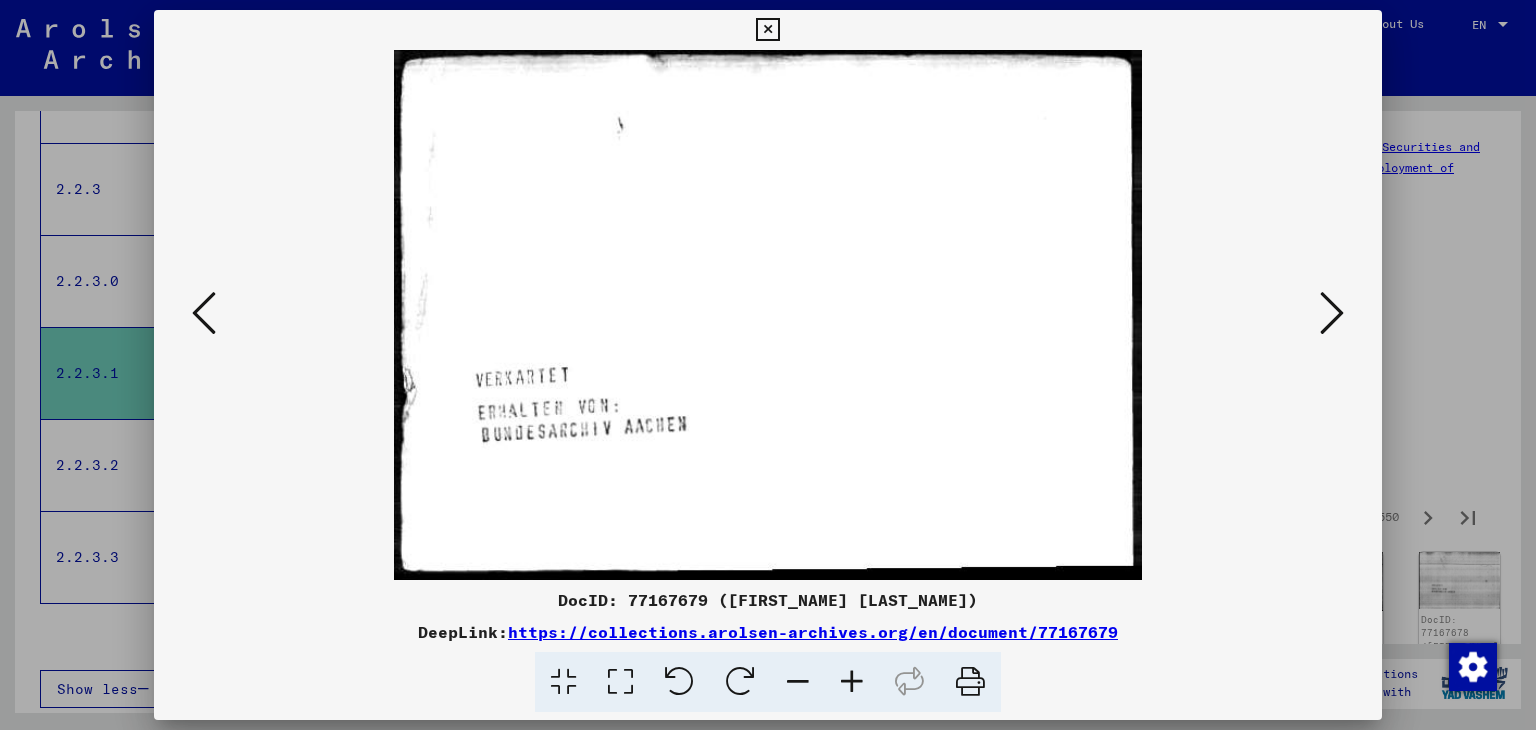 click at bounding box center [1332, 313] 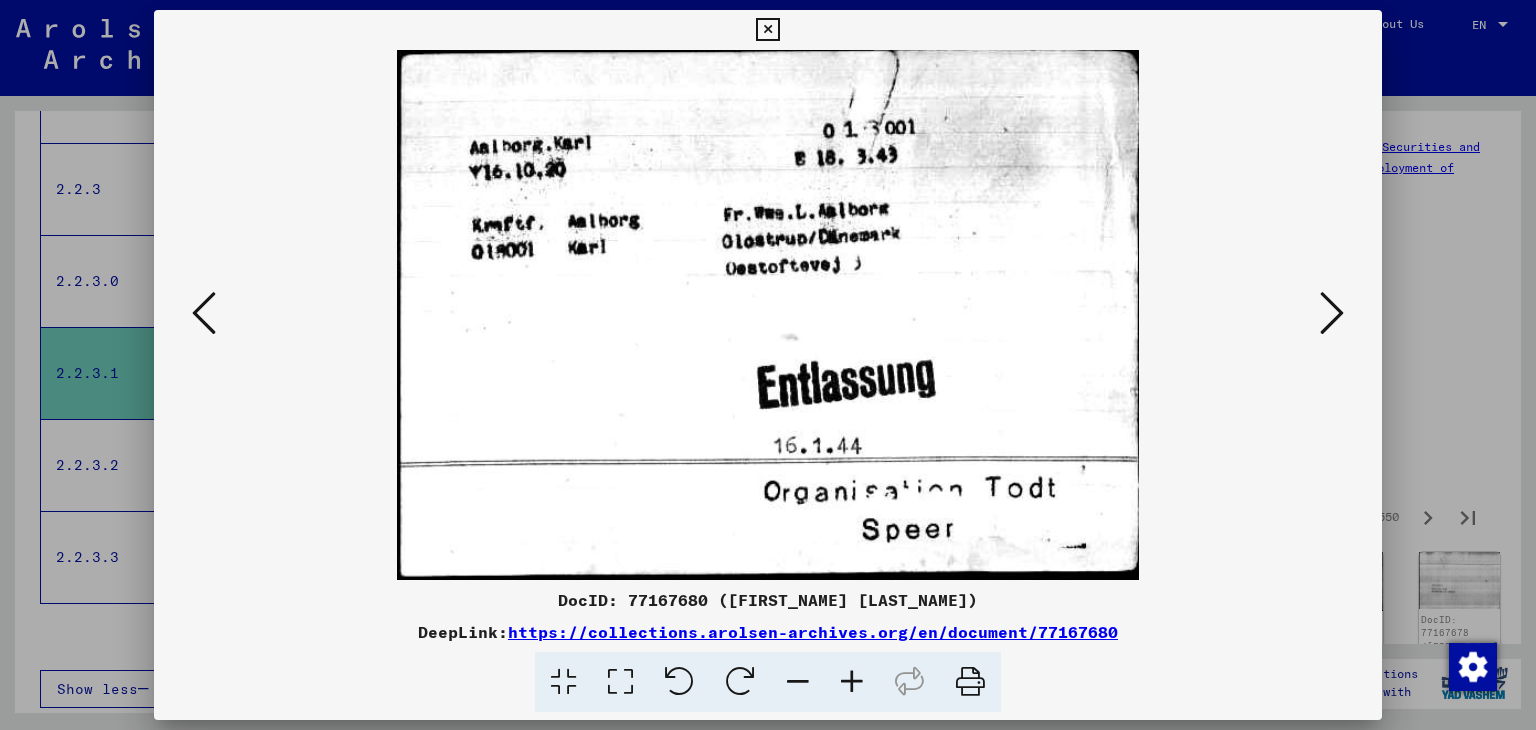 click at bounding box center [1332, 313] 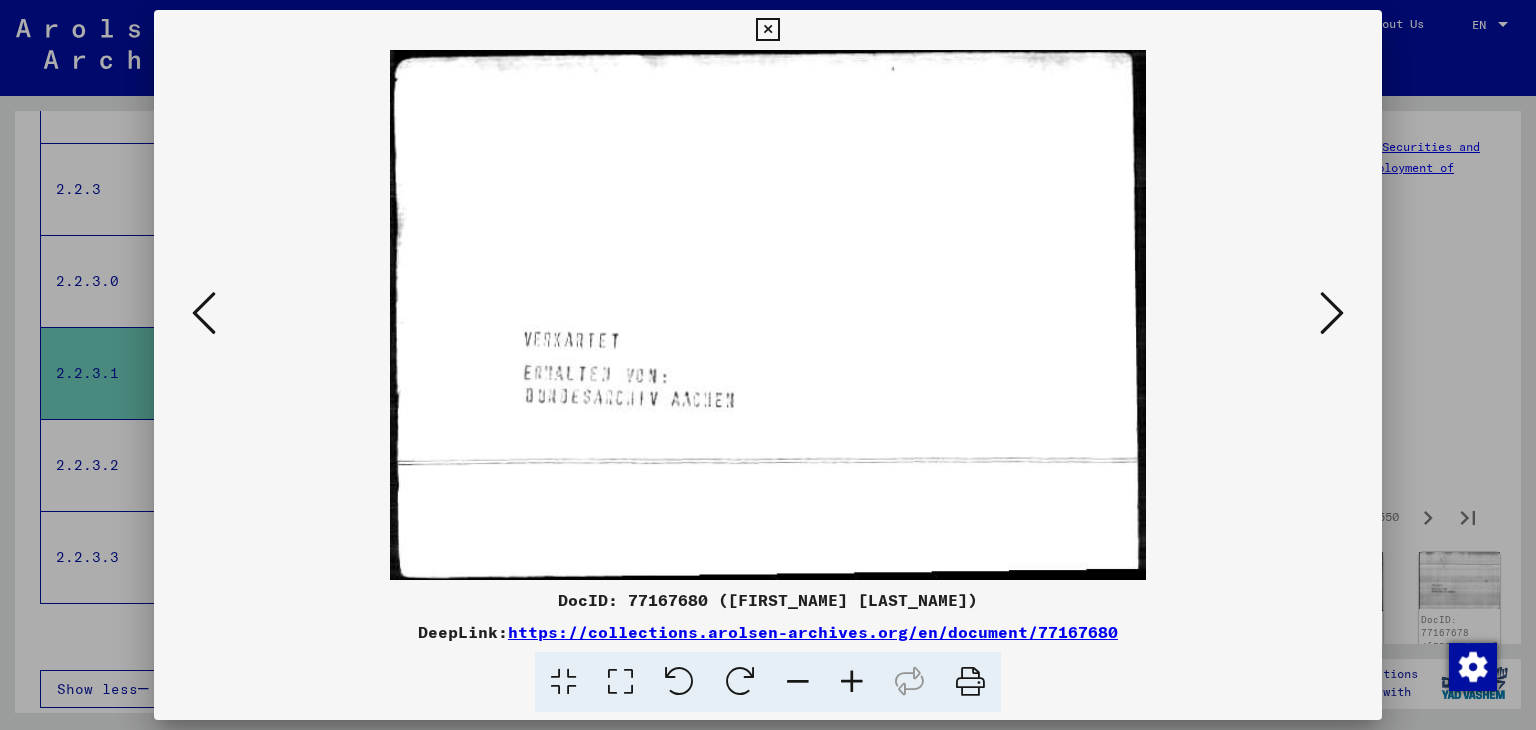 click at bounding box center [1332, 313] 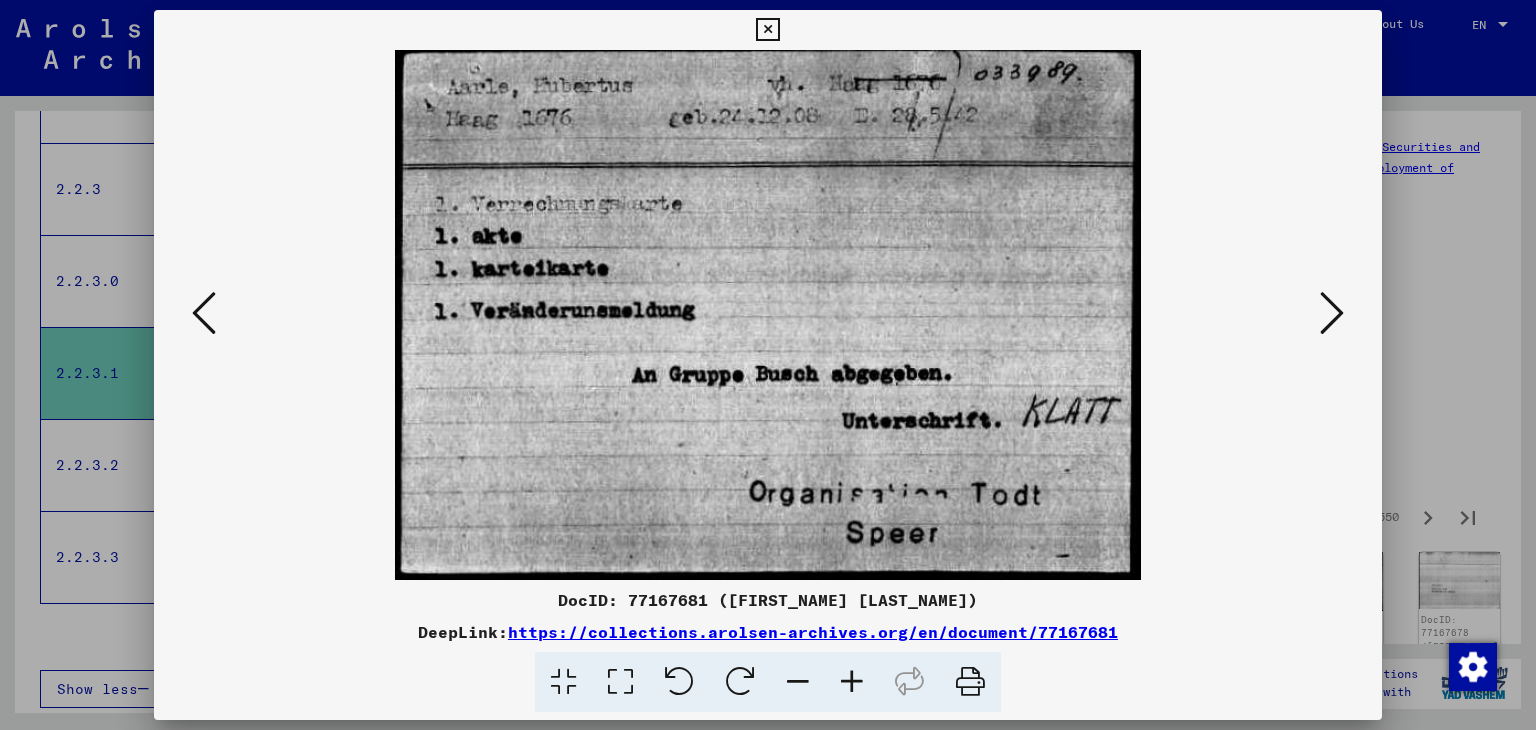 click at bounding box center (1332, 313) 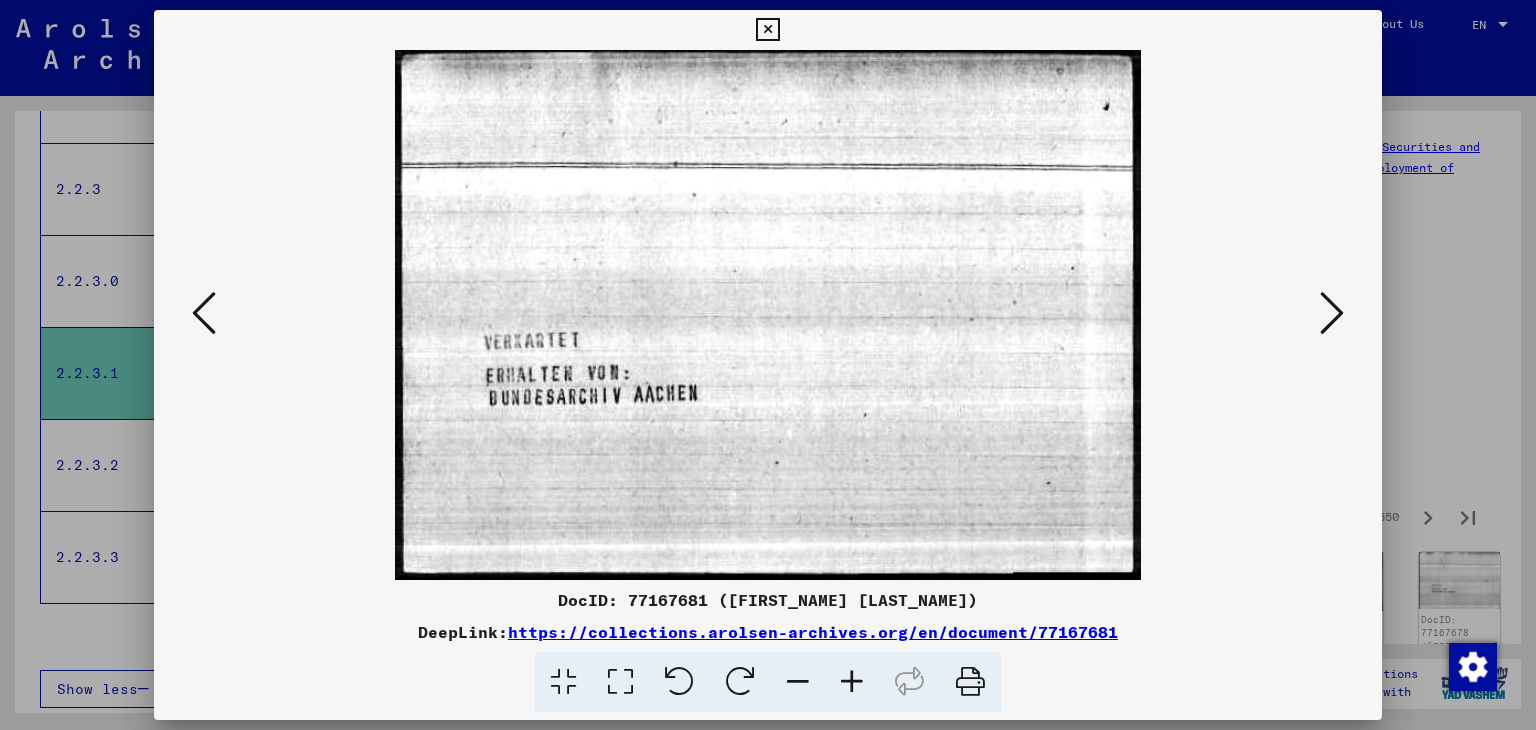 click at bounding box center [1332, 313] 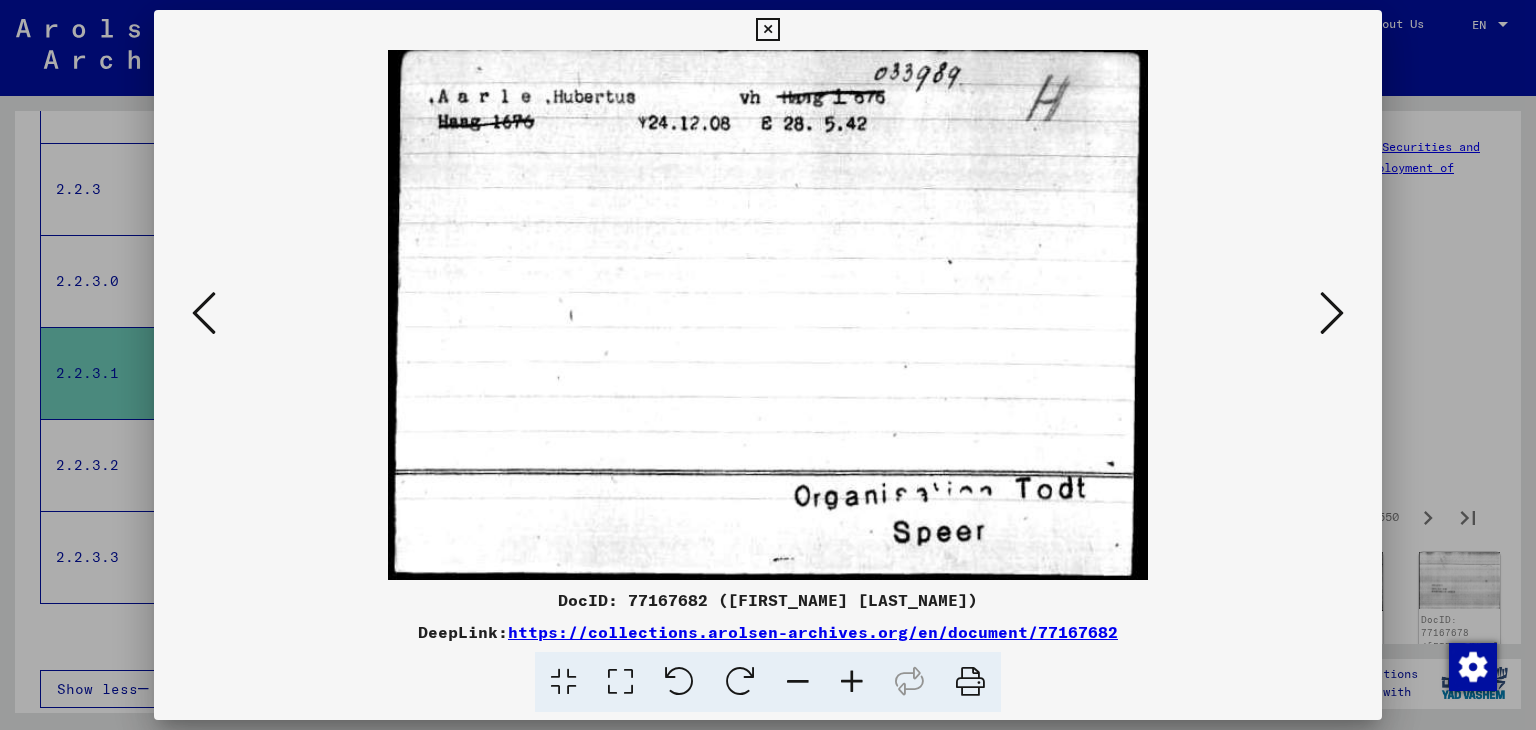 click at bounding box center (1332, 313) 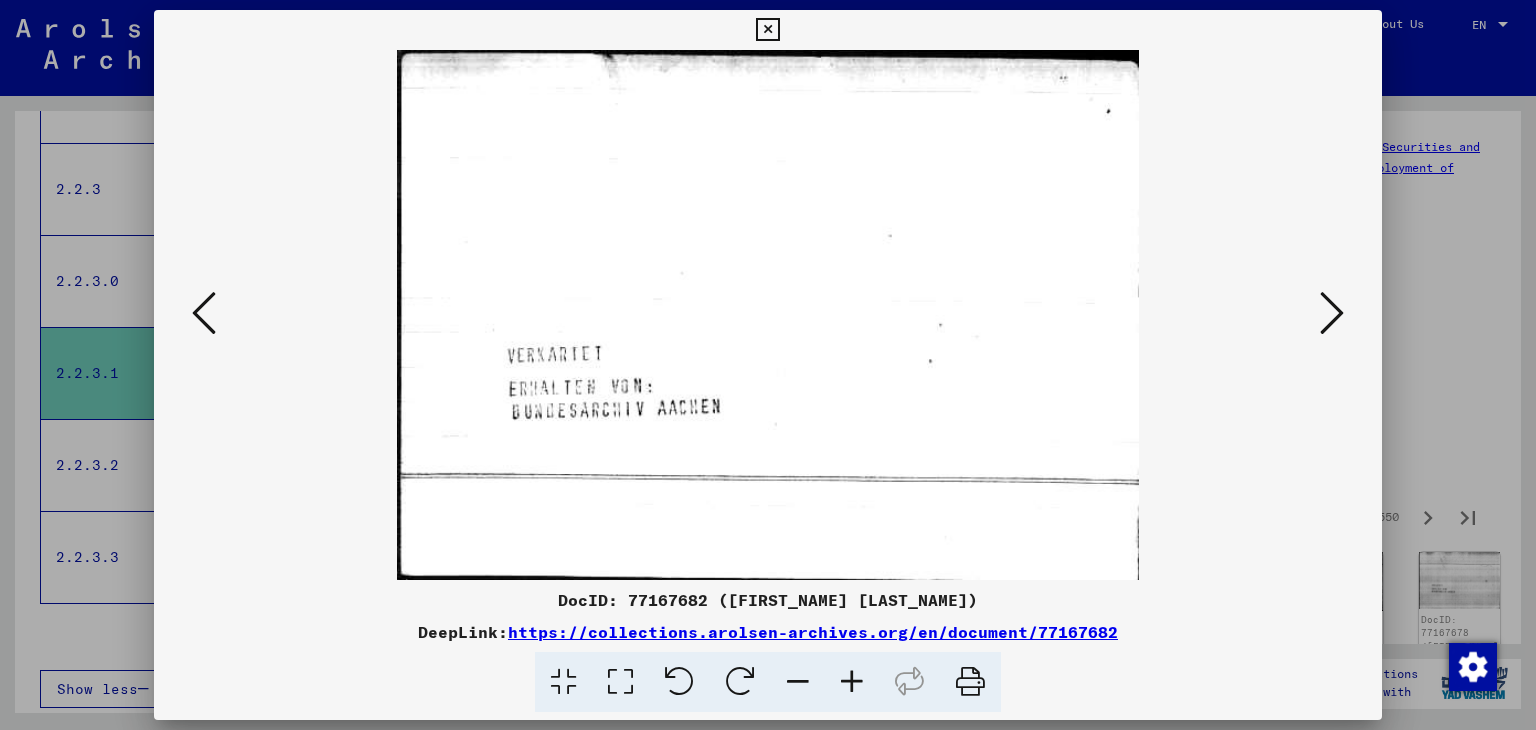 click at bounding box center (1332, 313) 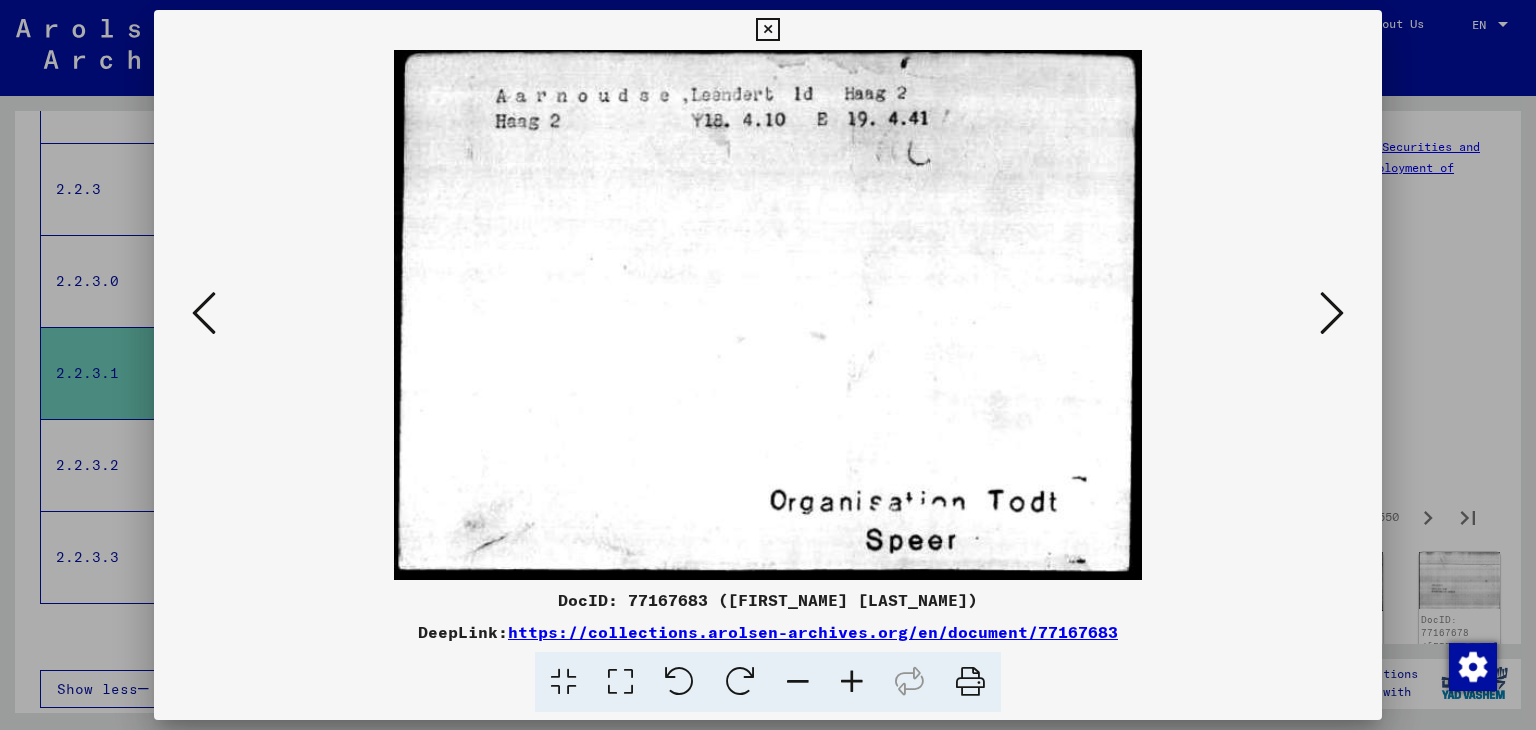 click at bounding box center (1332, 313) 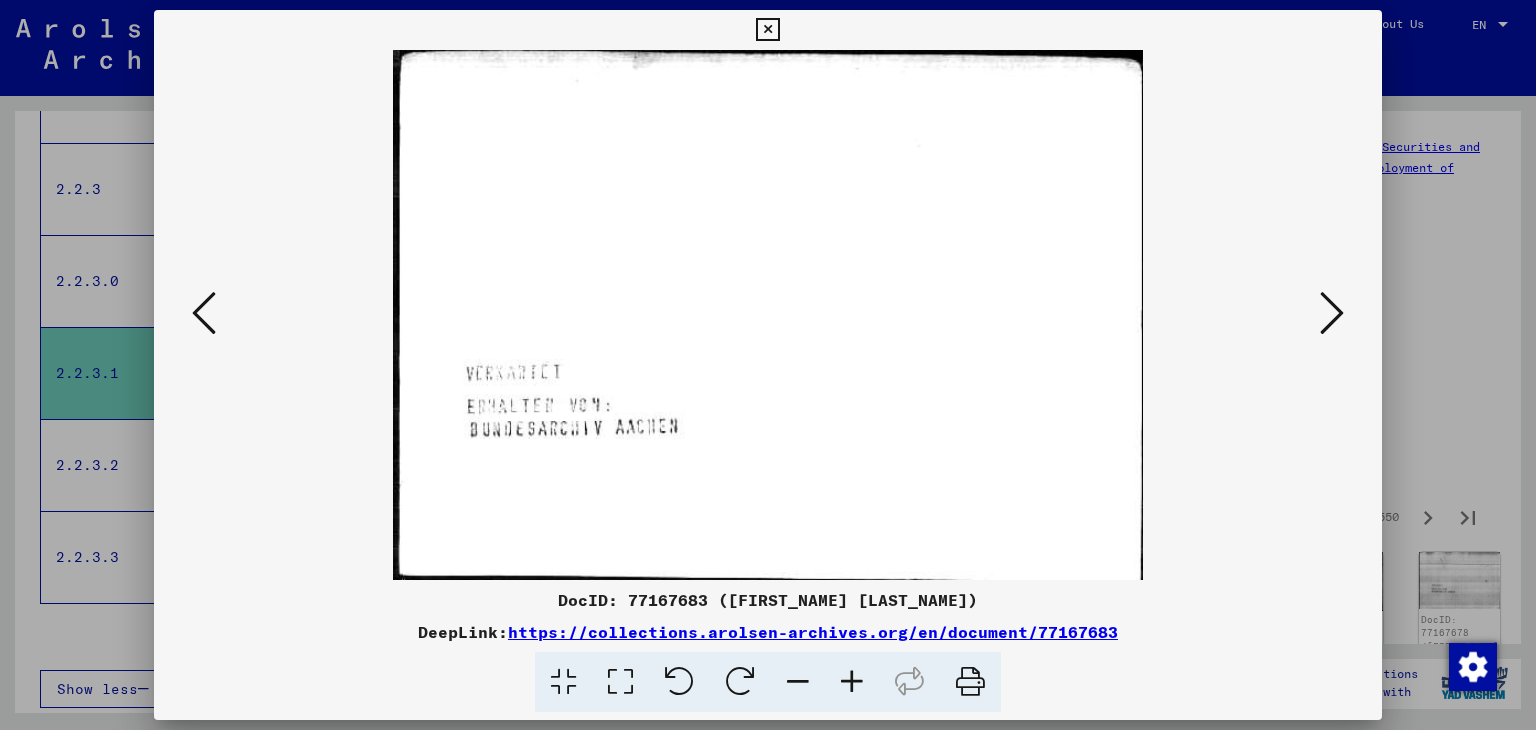 click at bounding box center [1332, 313] 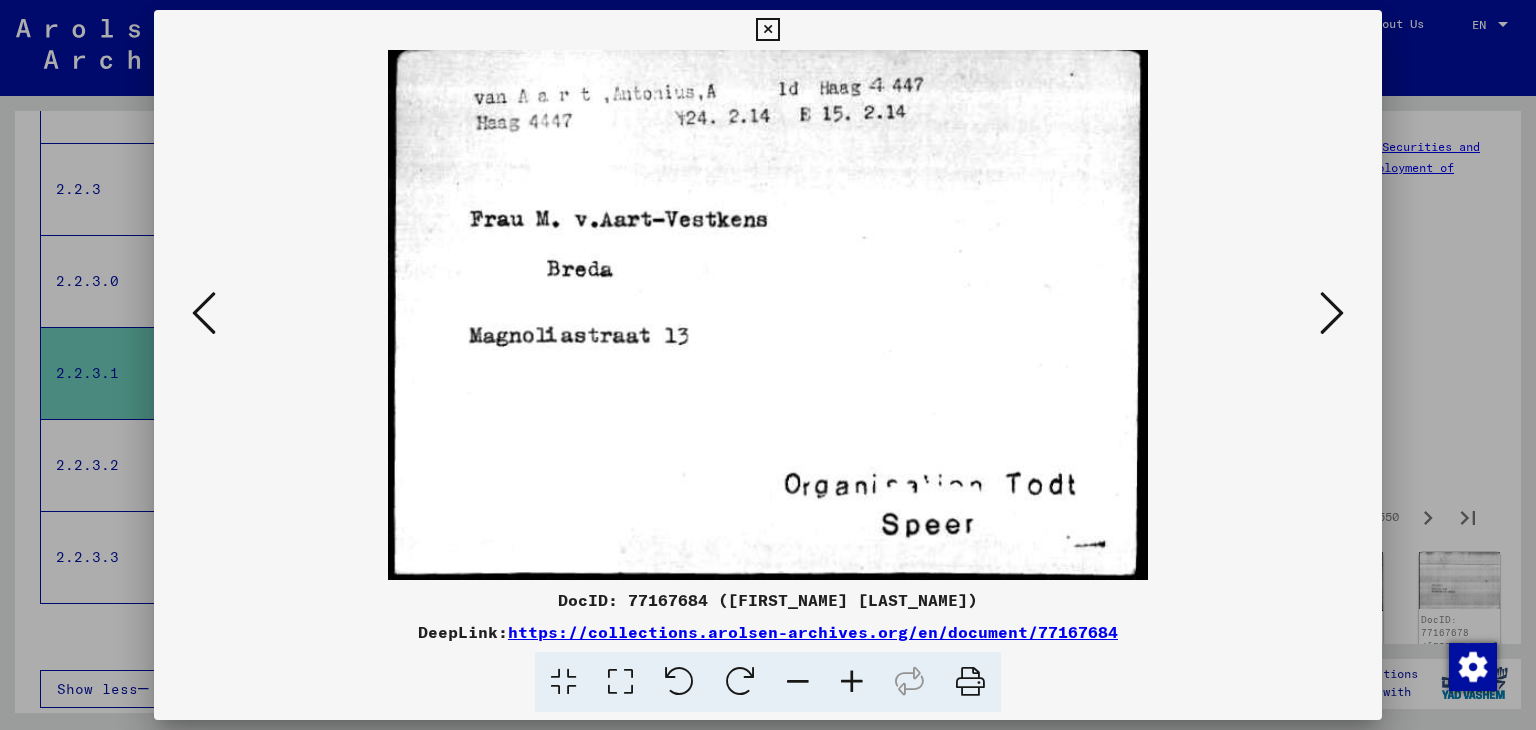 click at bounding box center (1332, 313) 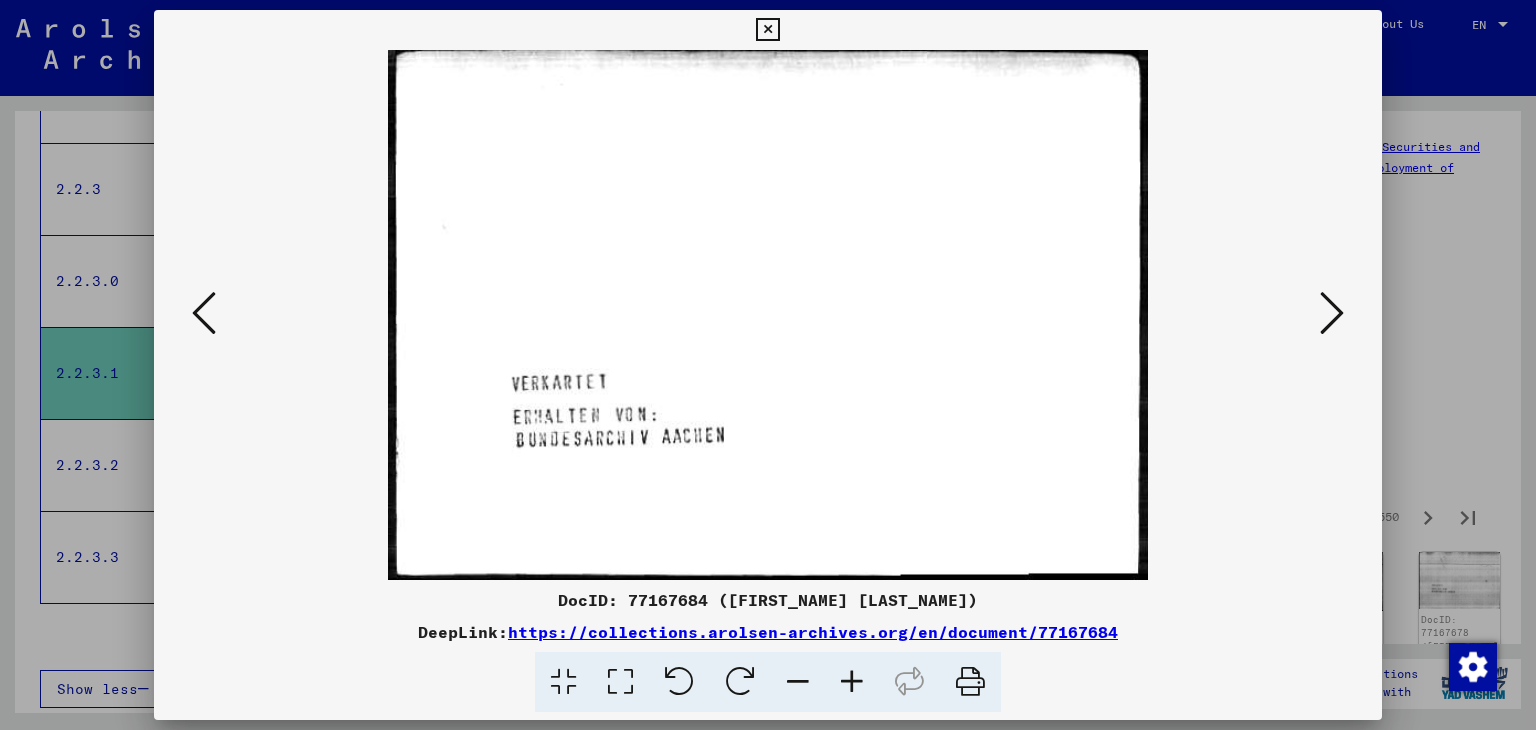 click at bounding box center [1332, 313] 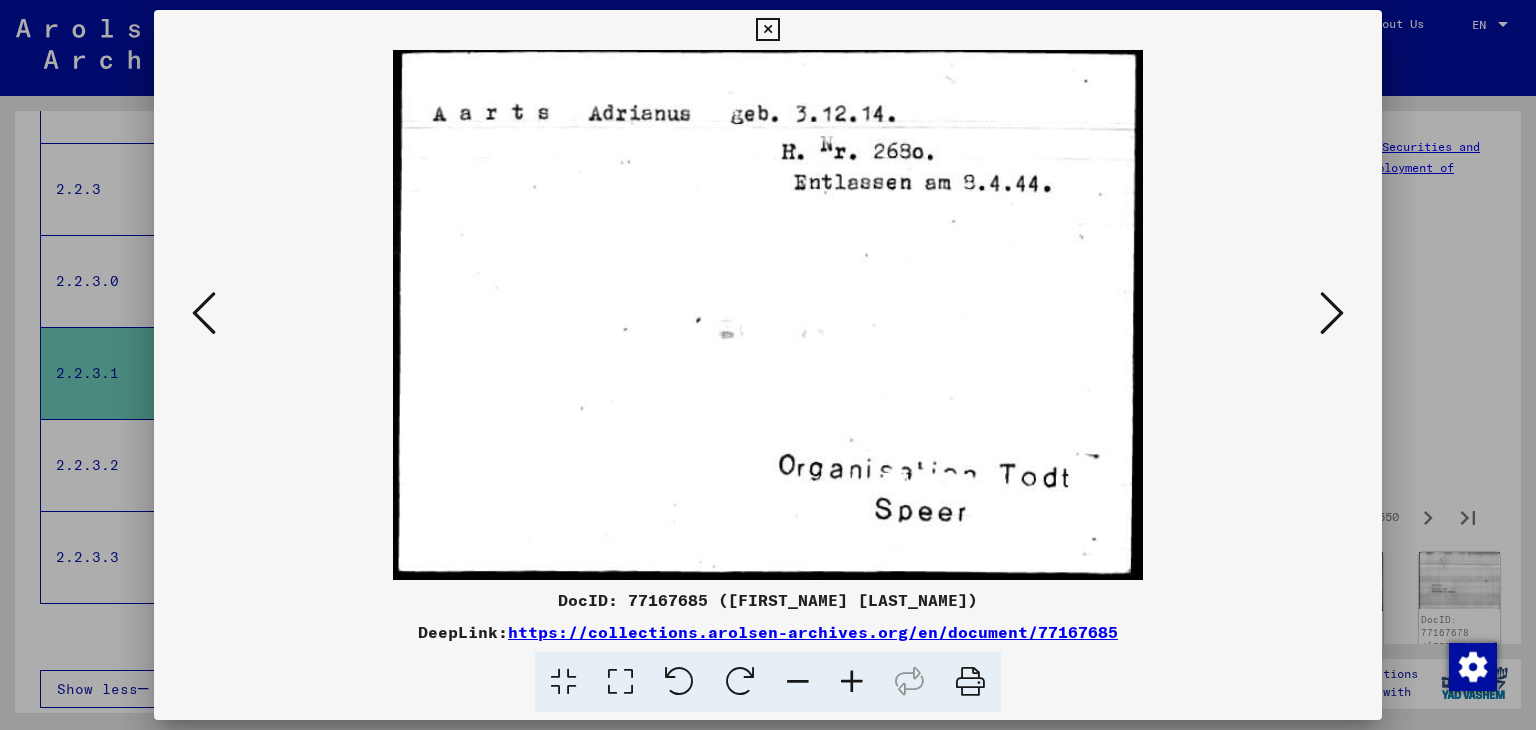 click at bounding box center (1332, 313) 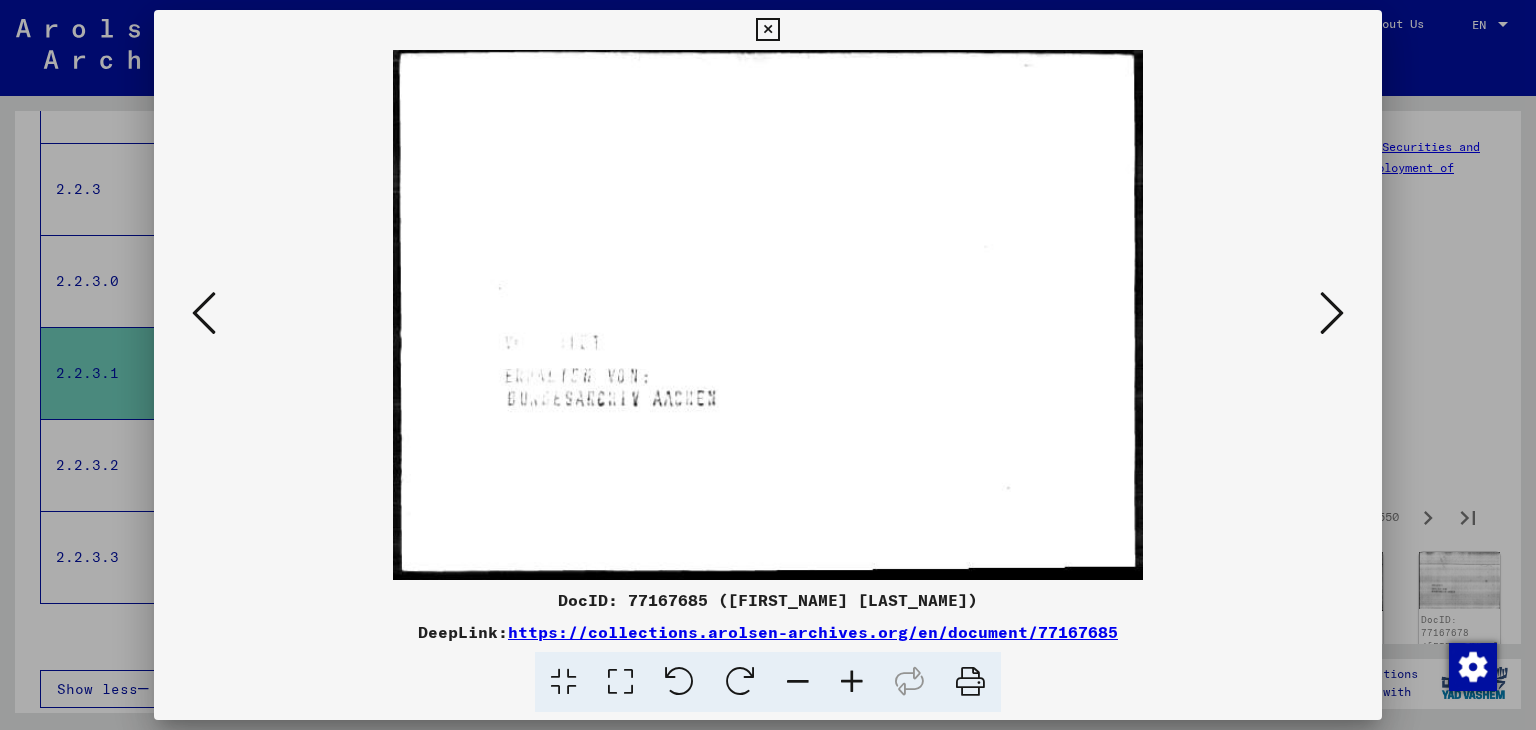 click at bounding box center (1332, 313) 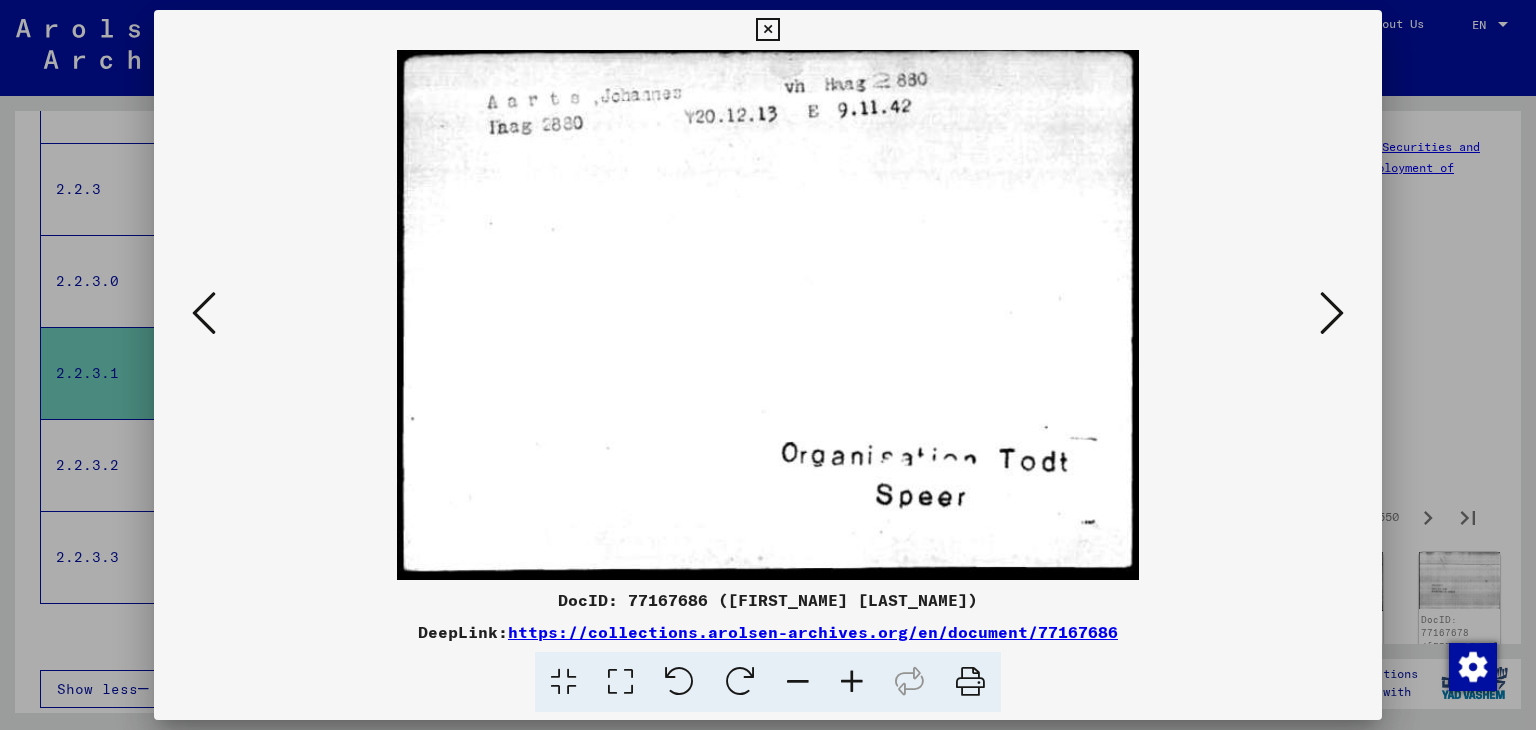 click at bounding box center (1332, 313) 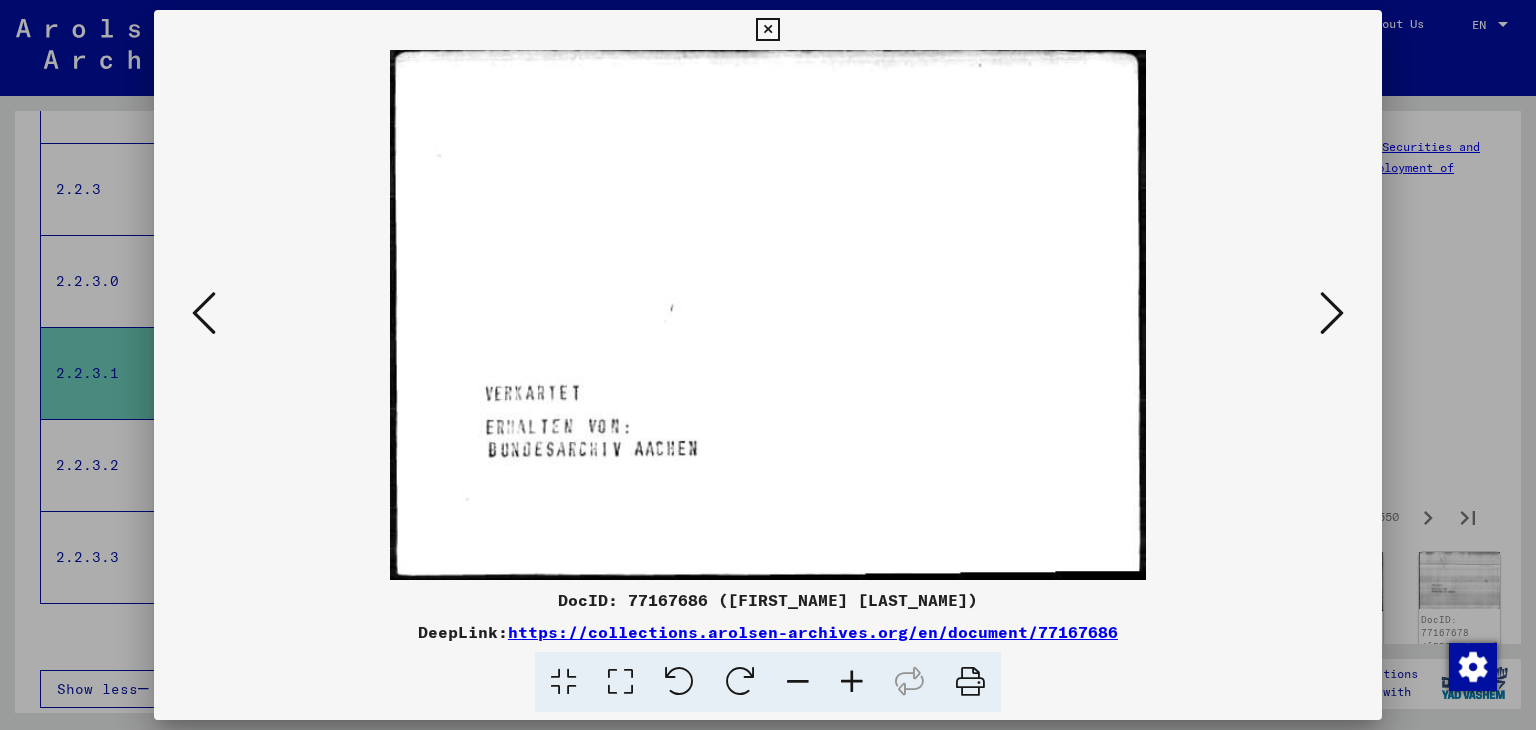 click at bounding box center [1332, 313] 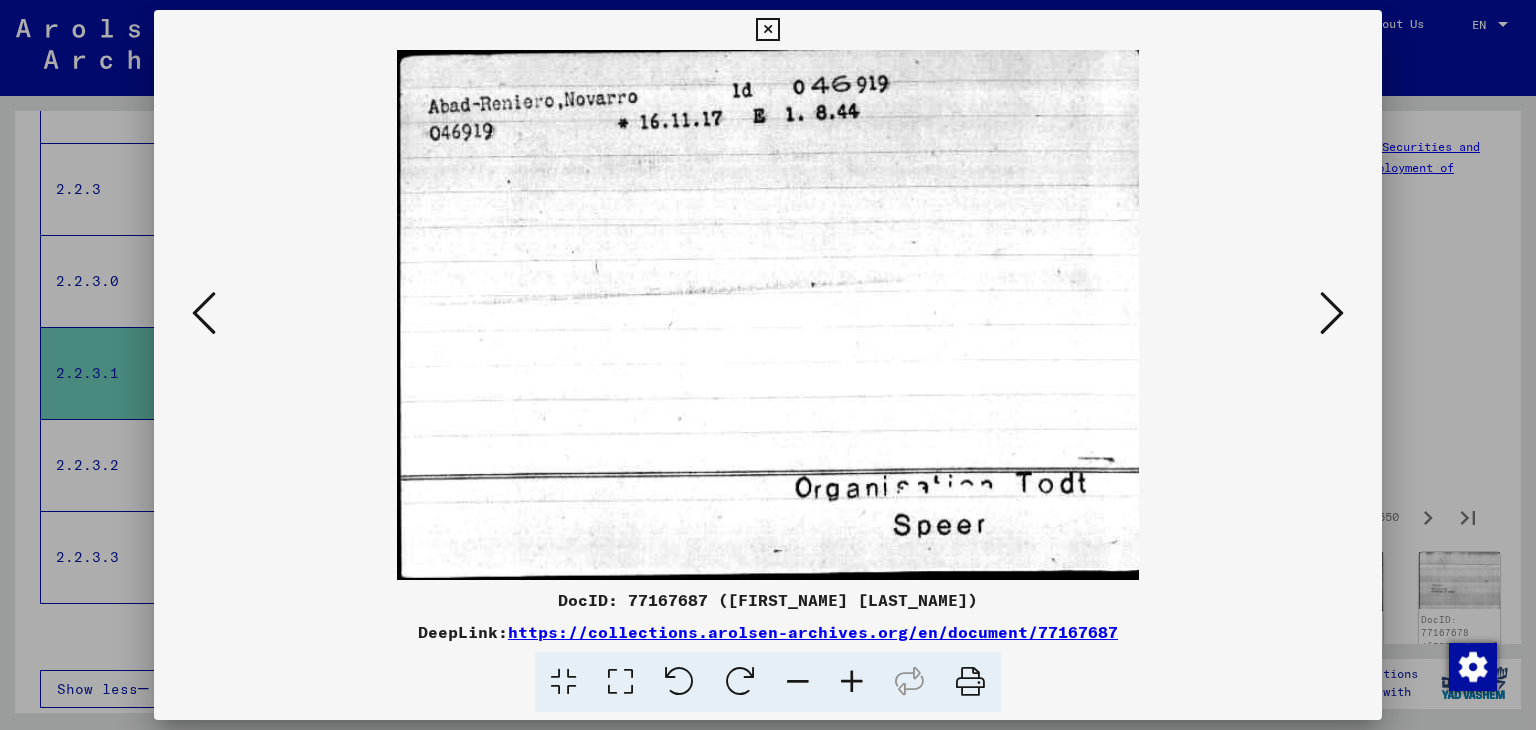 click at bounding box center (1332, 313) 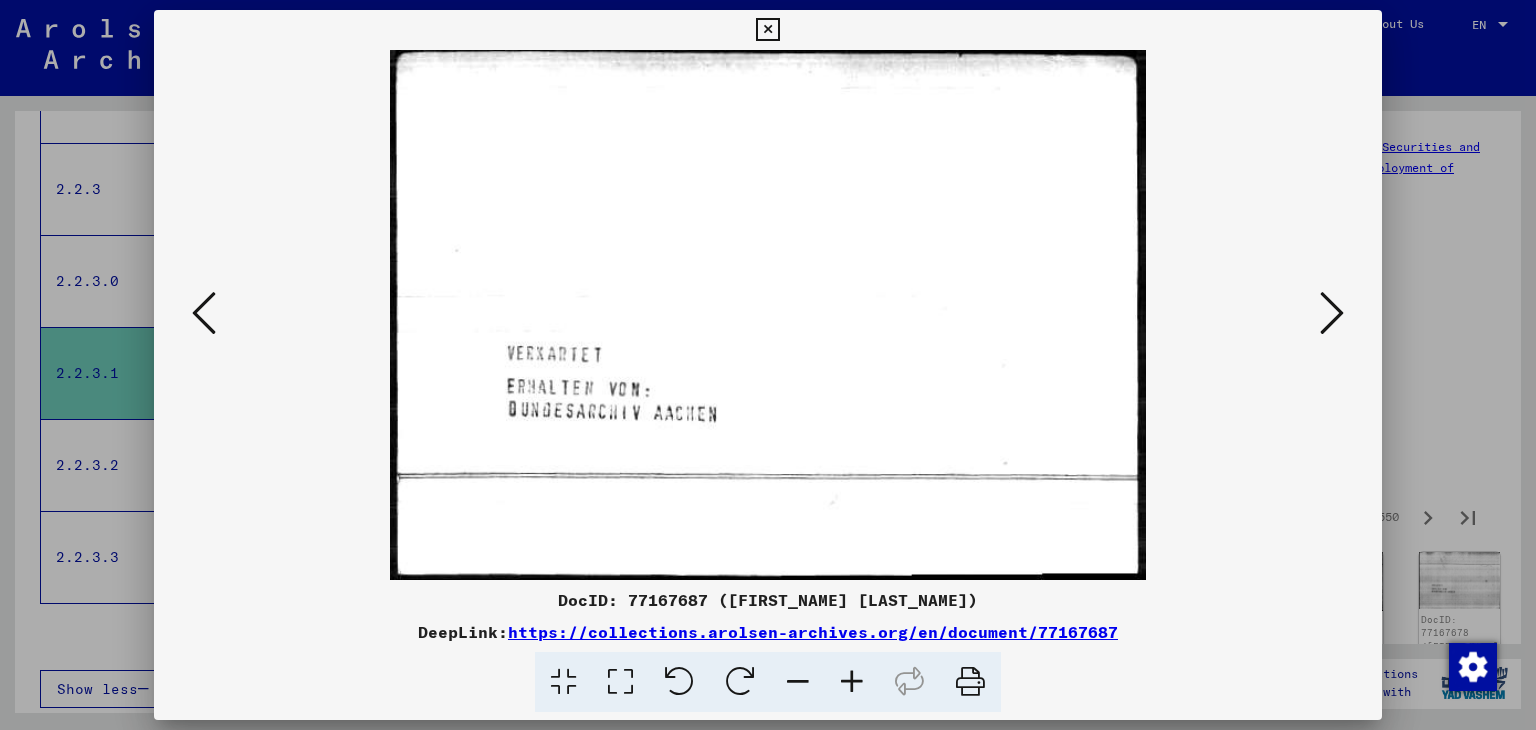 click at bounding box center (1332, 313) 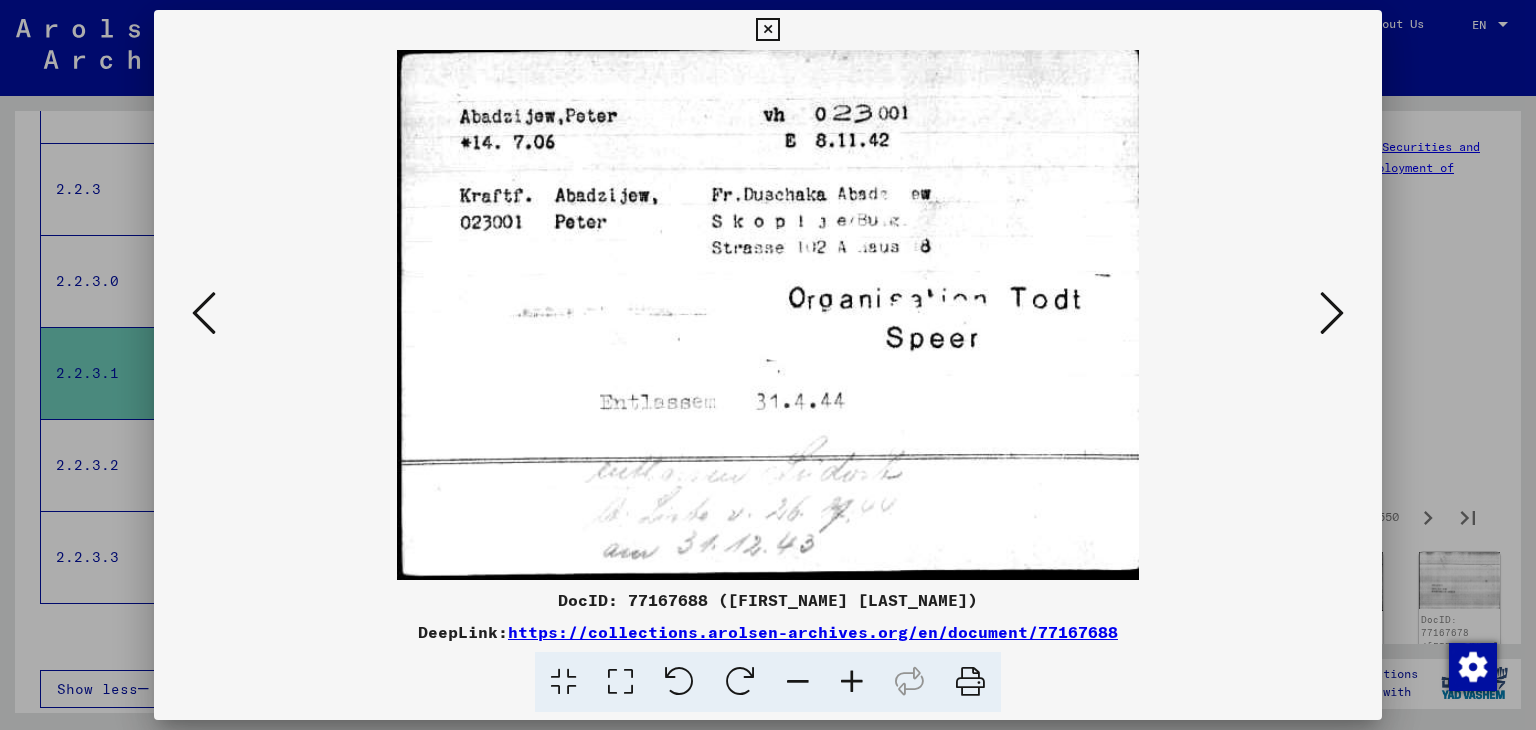 click at bounding box center [1332, 313] 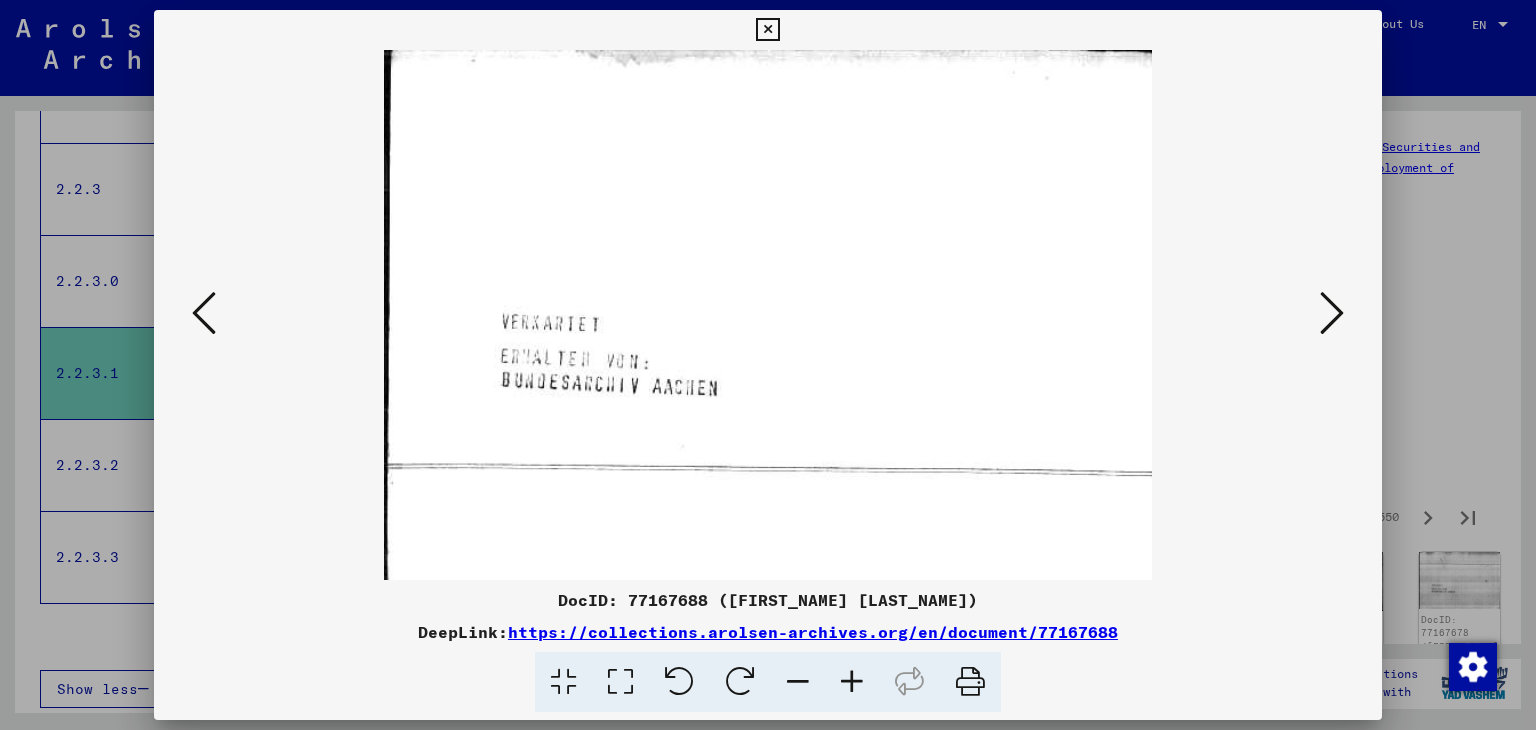 click at bounding box center [1332, 313] 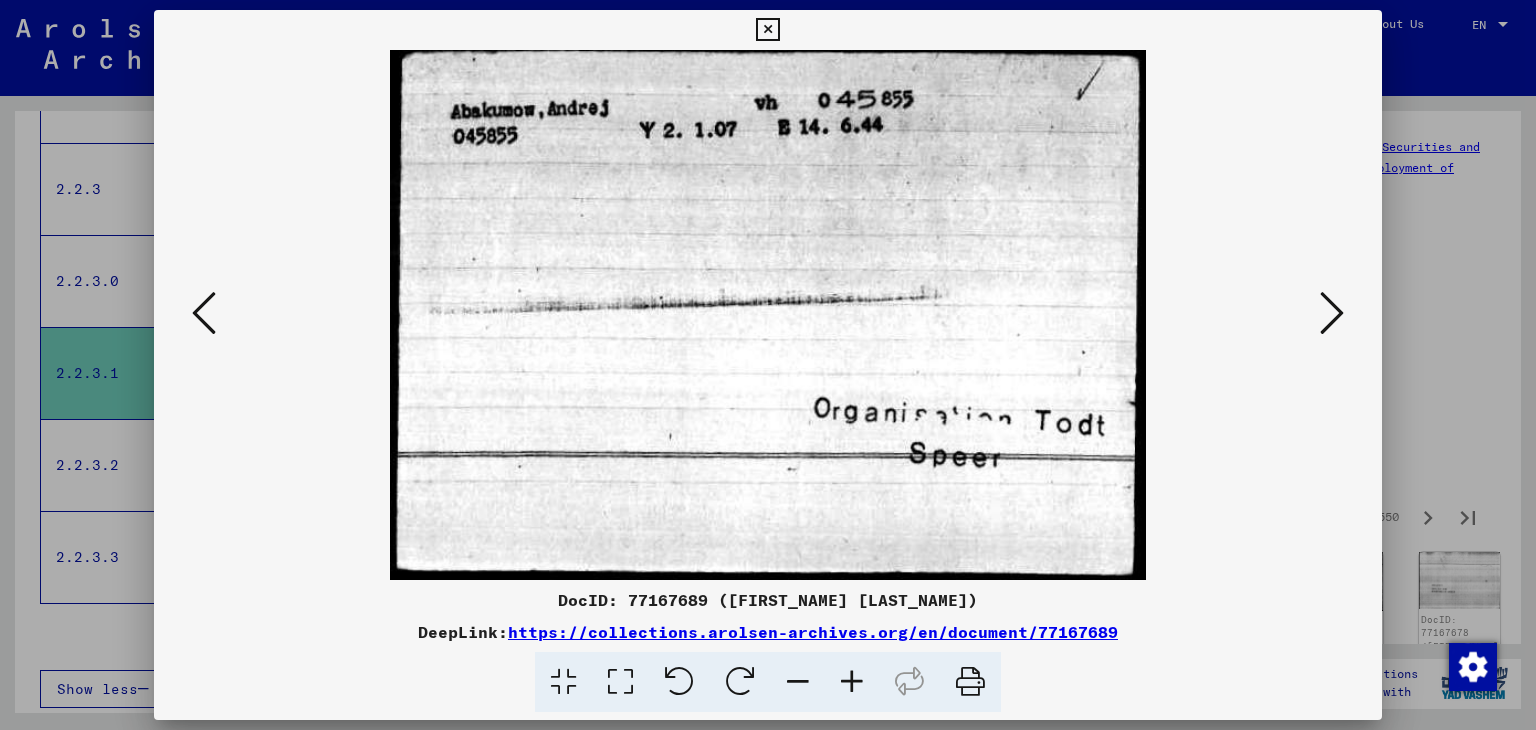 click at bounding box center (1332, 313) 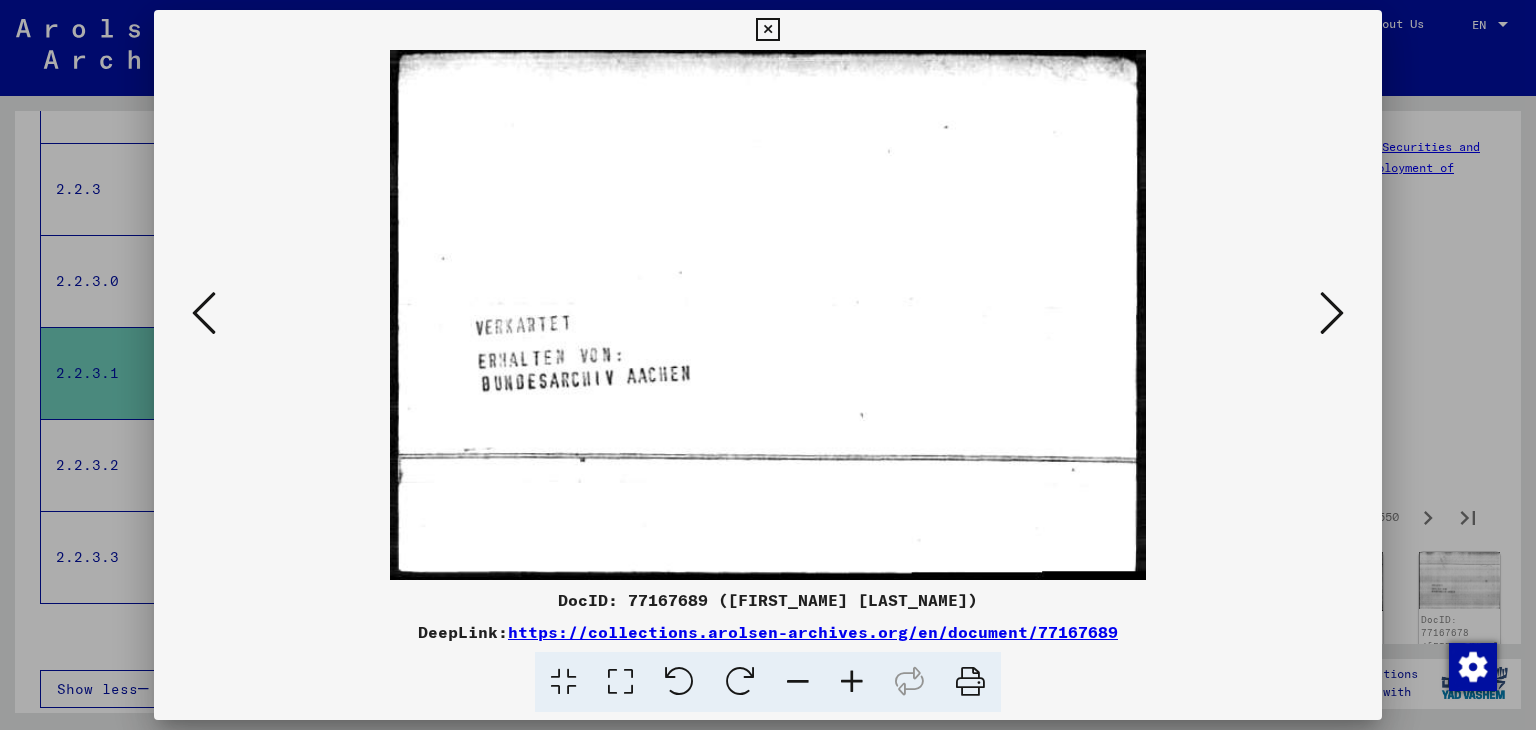 click at bounding box center [1332, 313] 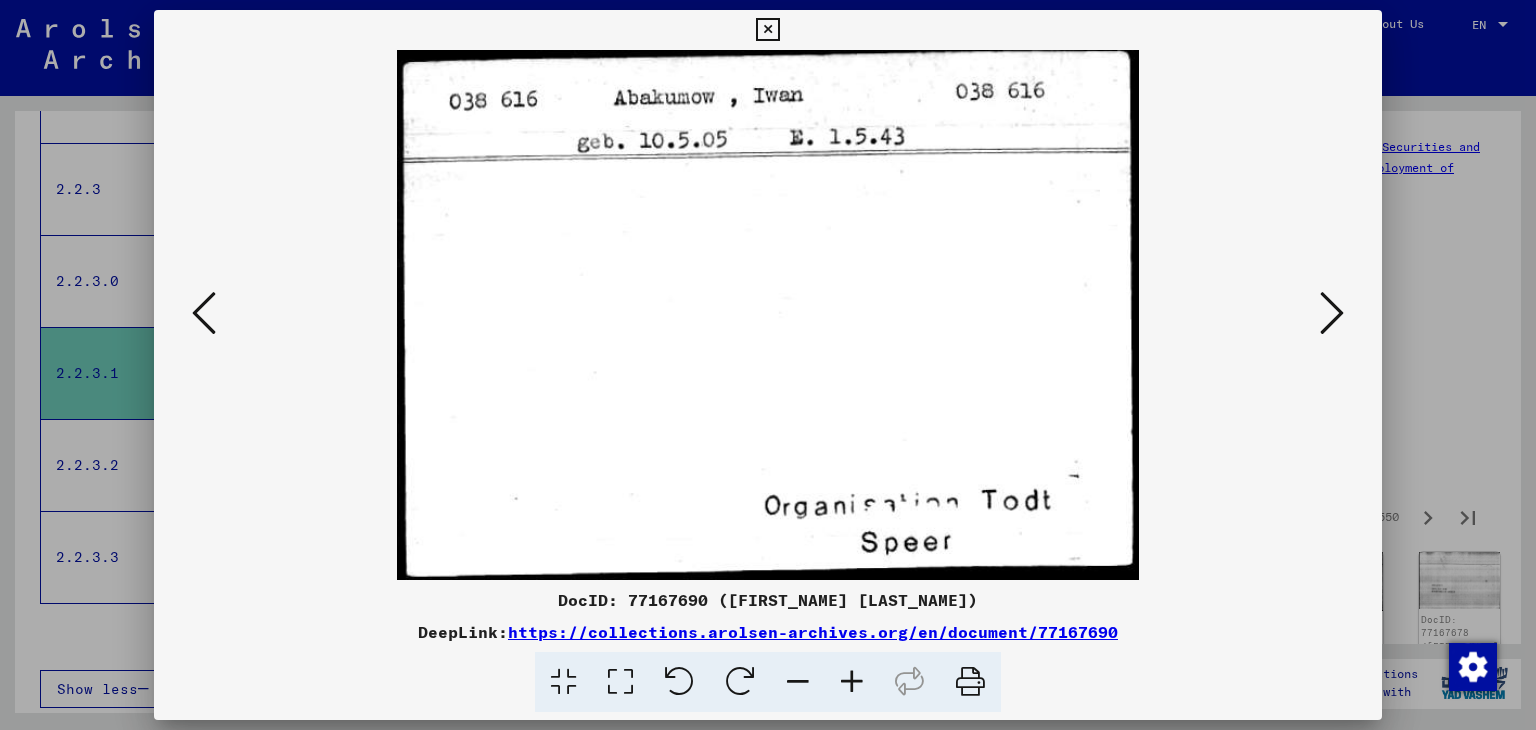 click at bounding box center [1332, 313] 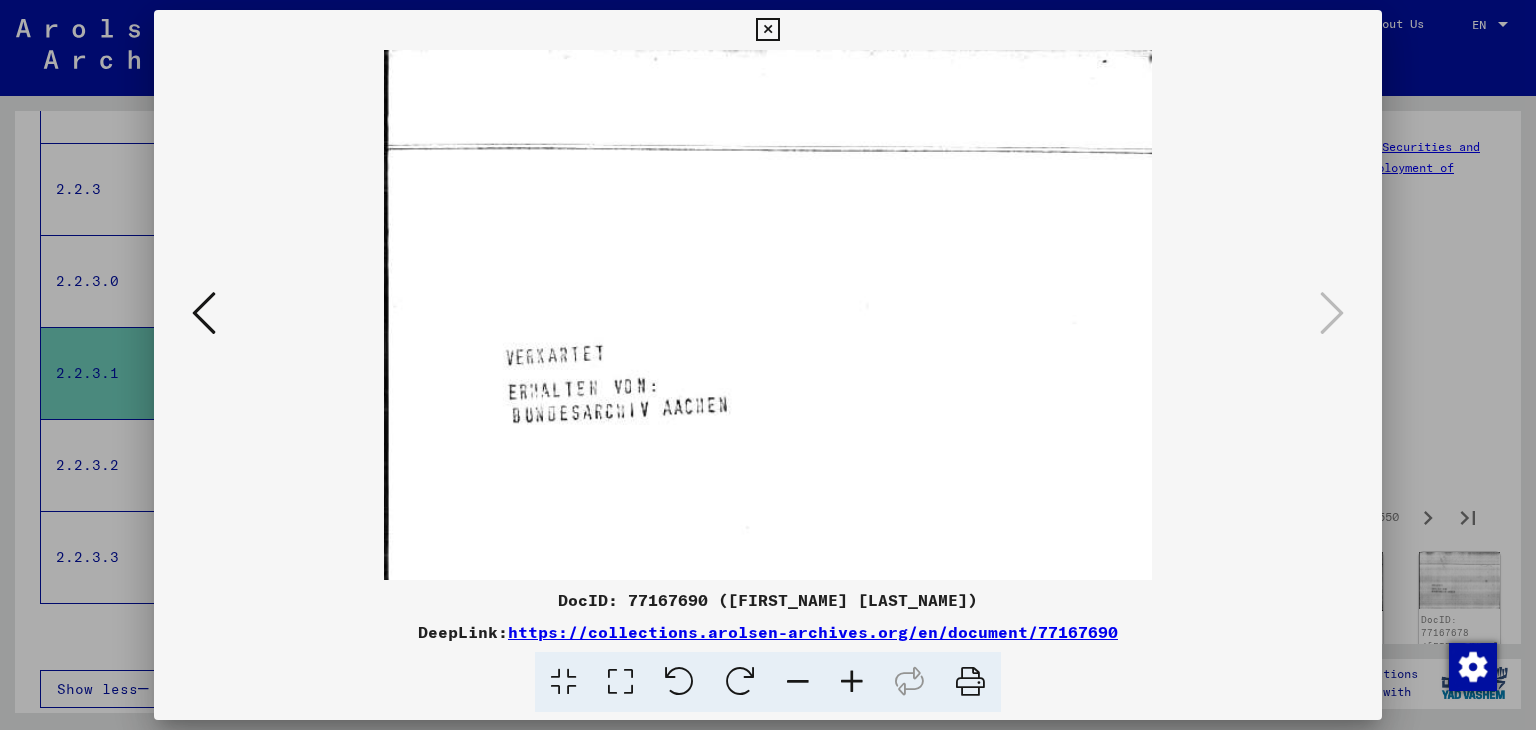 click at bounding box center (768, 365) 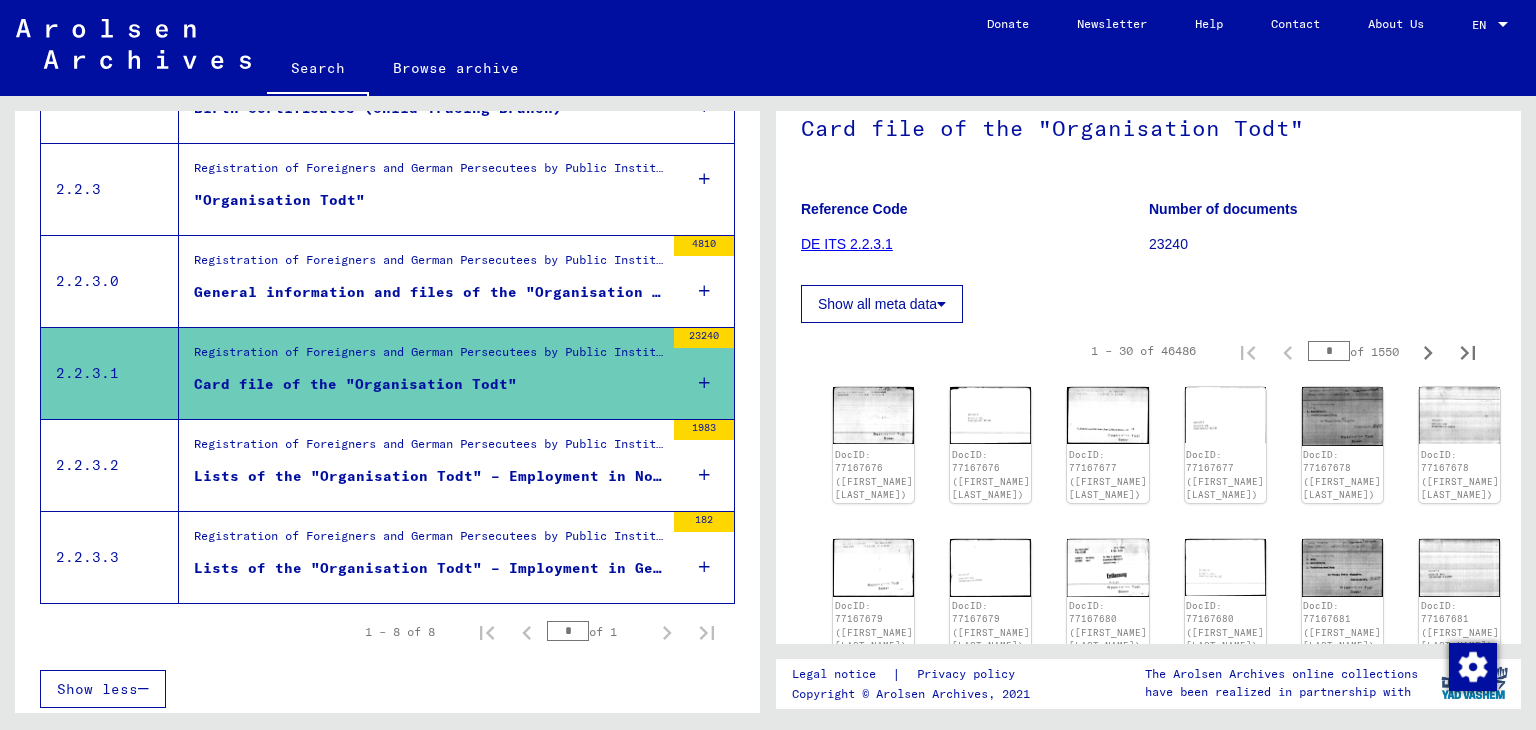 scroll, scrollTop: 156, scrollLeft: 0, axis: vertical 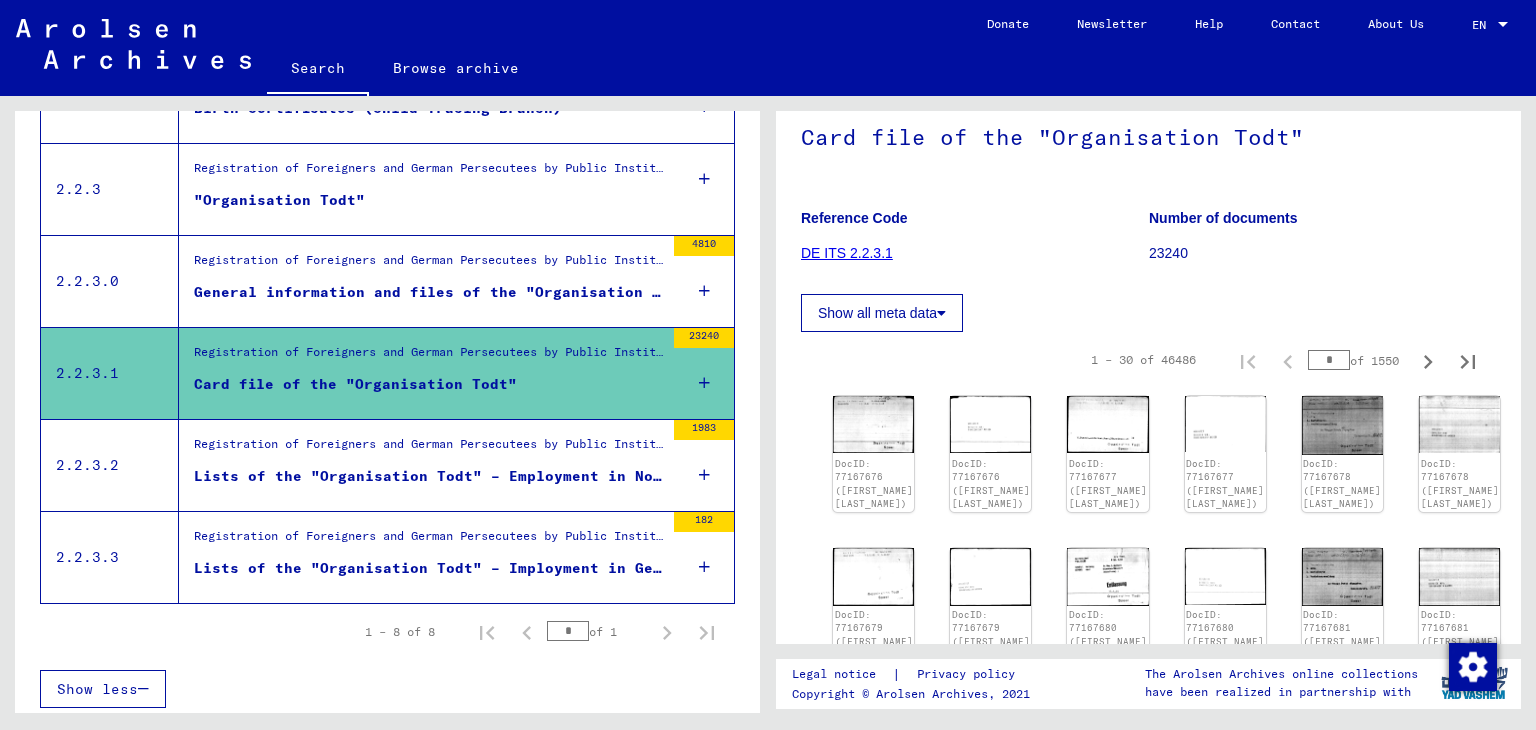 click on "Show all meta data" 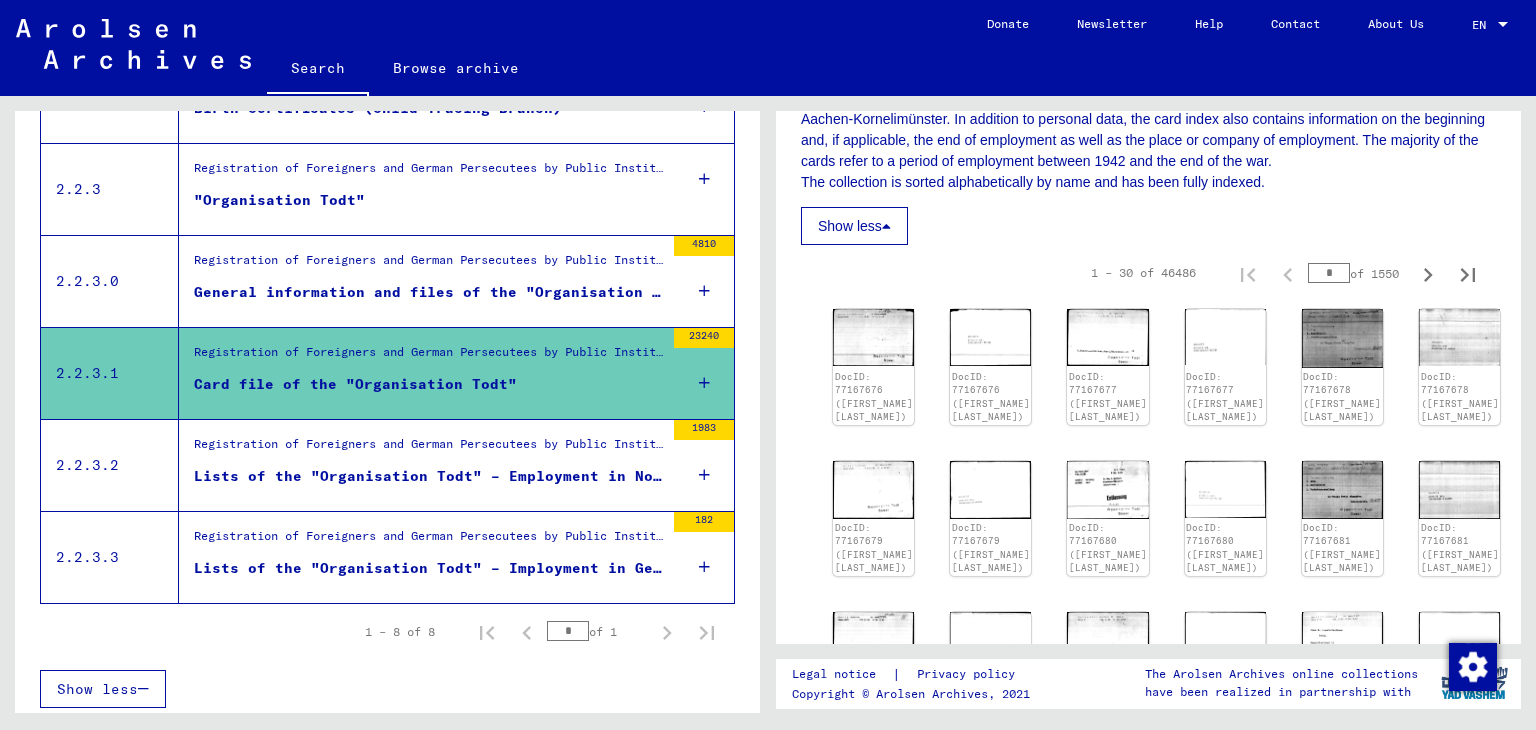 scroll, scrollTop: 156, scrollLeft: 0, axis: vertical 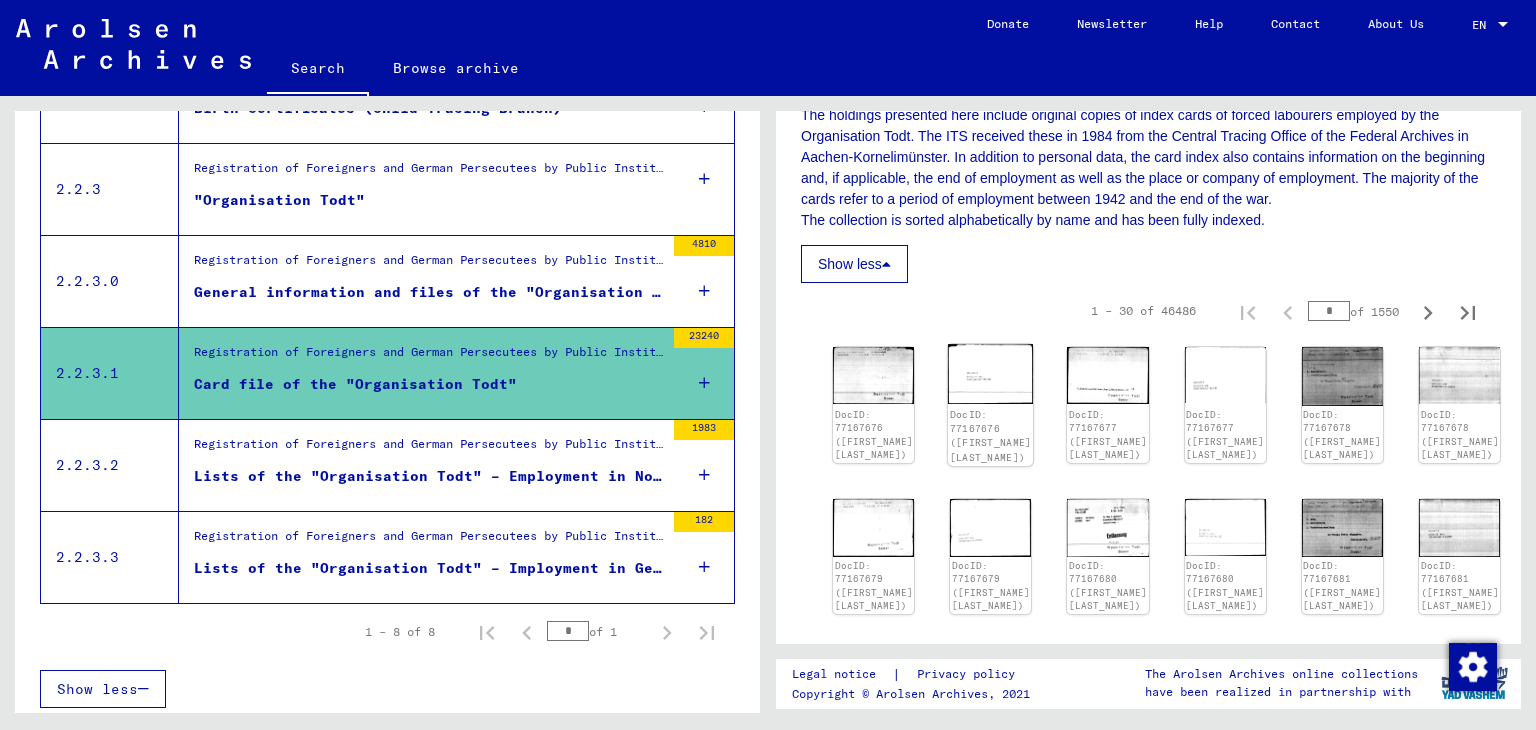 click 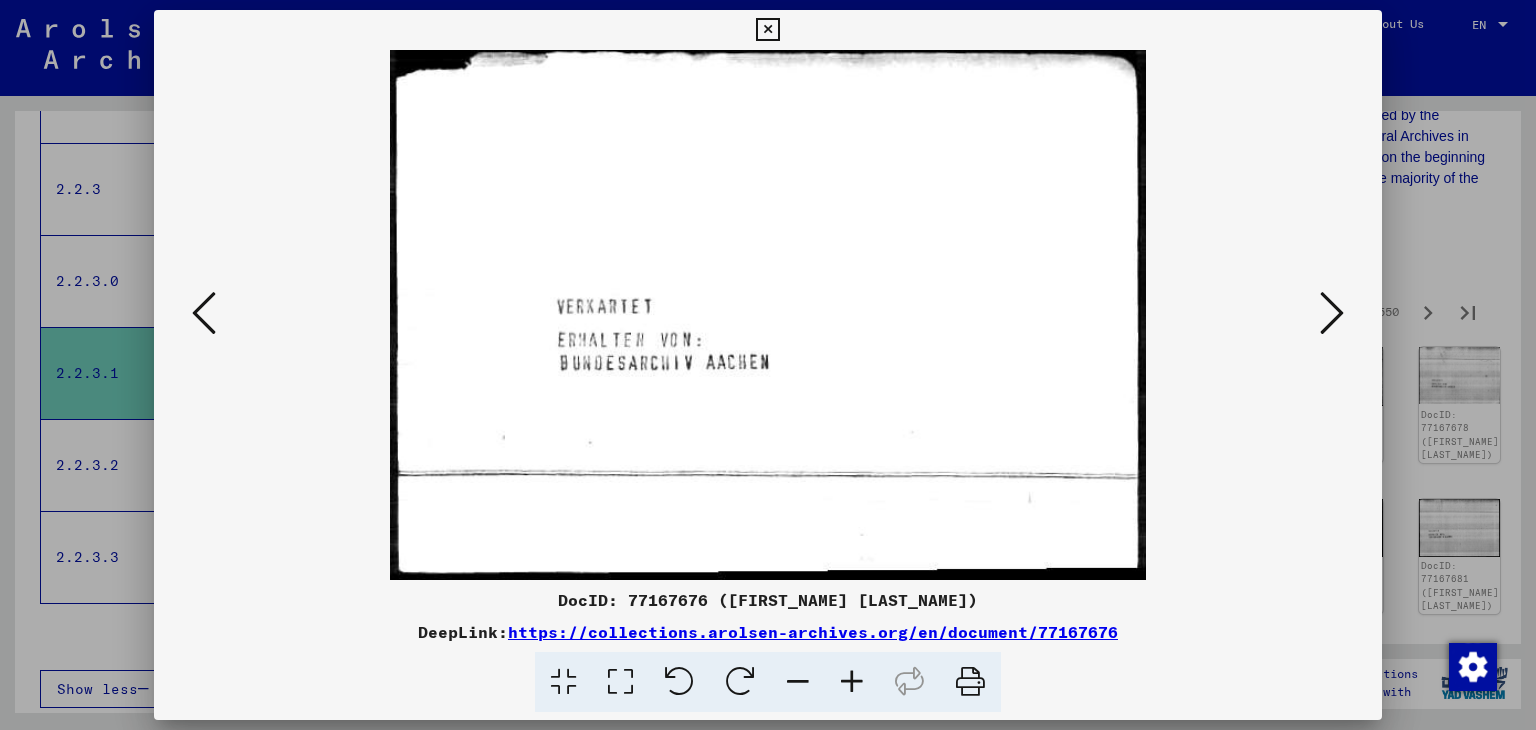 drag, startPoint x: 990, startPoint y: 388, endPoint x: 879, endPoint y: 596, distance: 235.76471 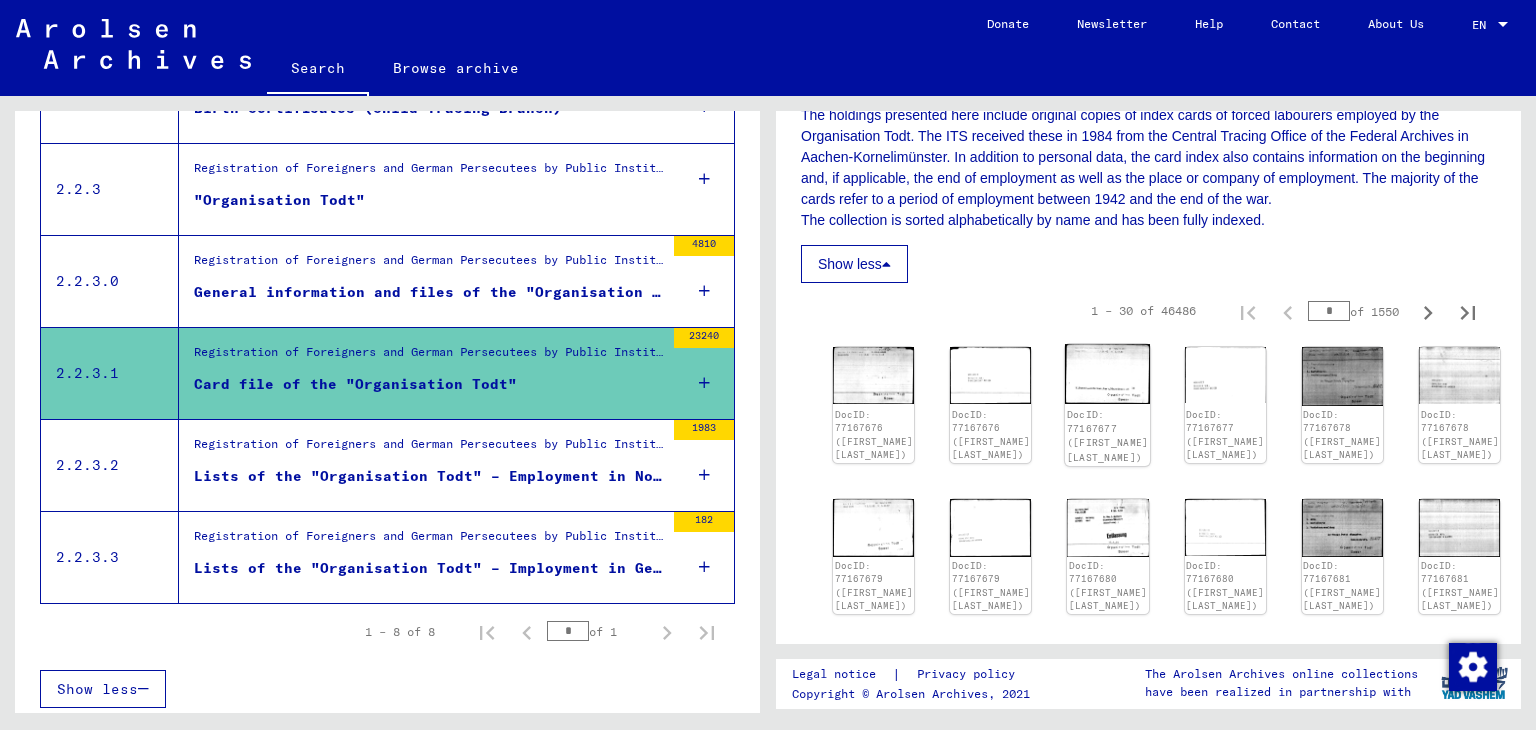 click on "DocID: 77167677 ([FIRST_NAME] [LAST_NAME])" 